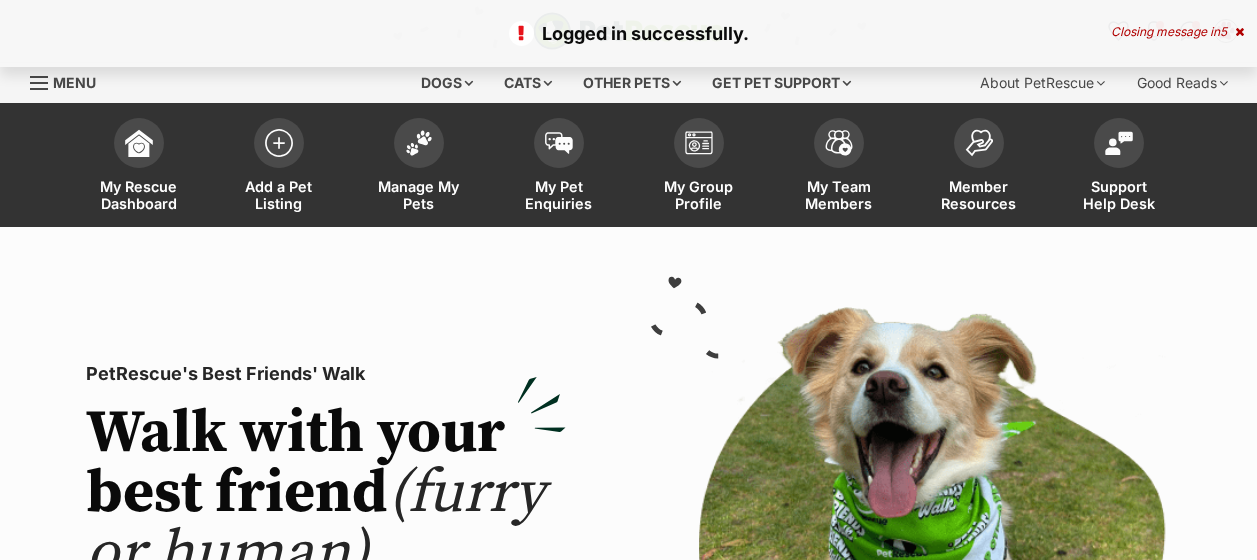 scroll, scrollTop: 0, scrollLeft: 0, axis: both 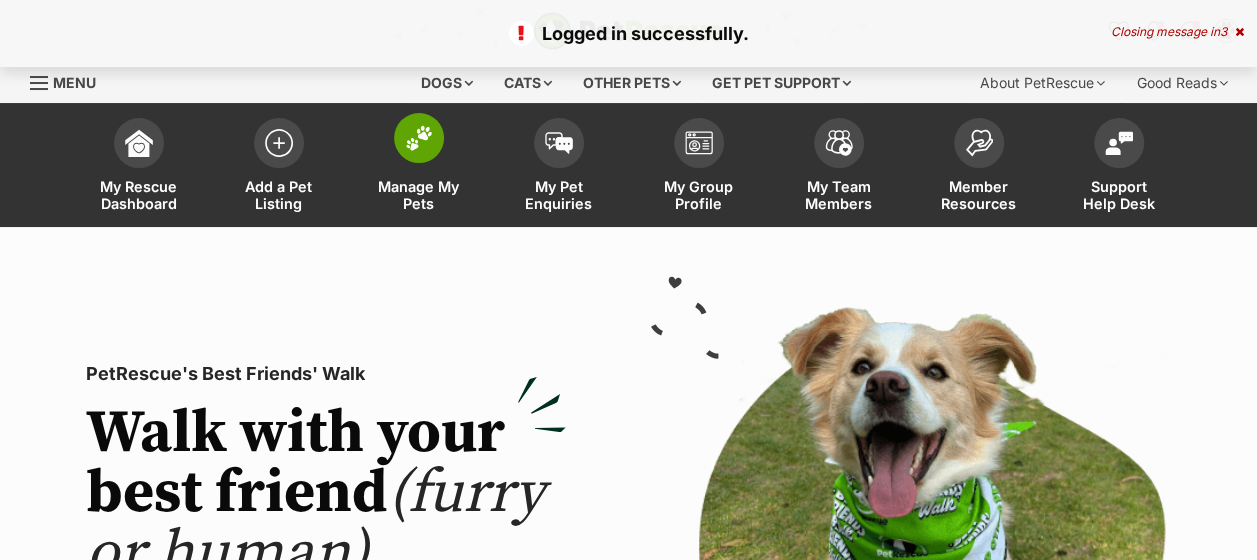 click at bounding box center [419, 138] 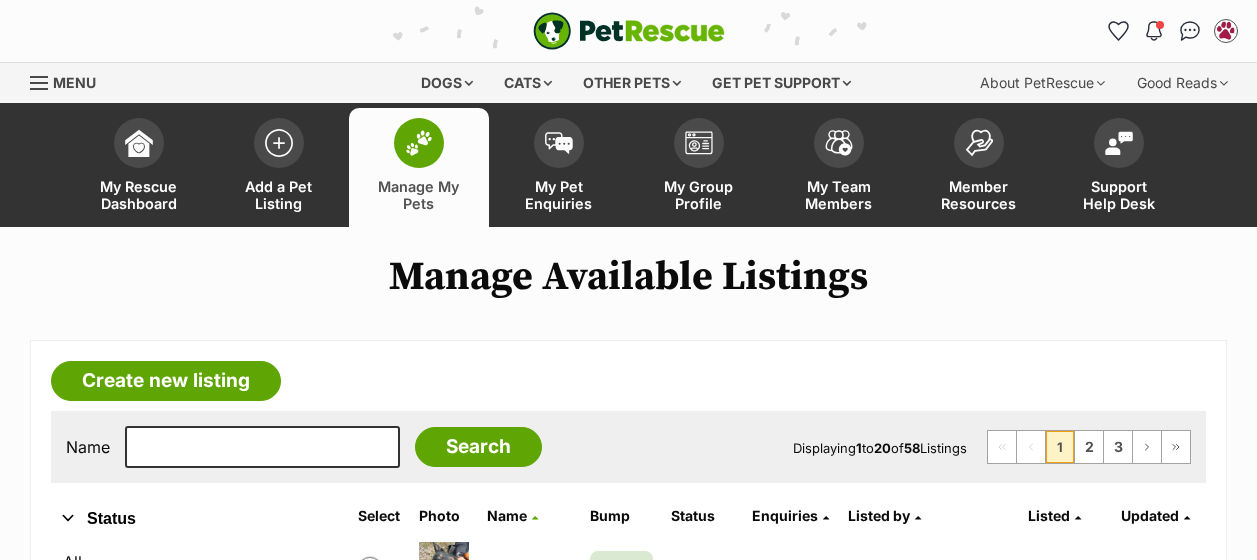 scroll, scrollTop: 438, scrollLeft: 0, axis: vertical 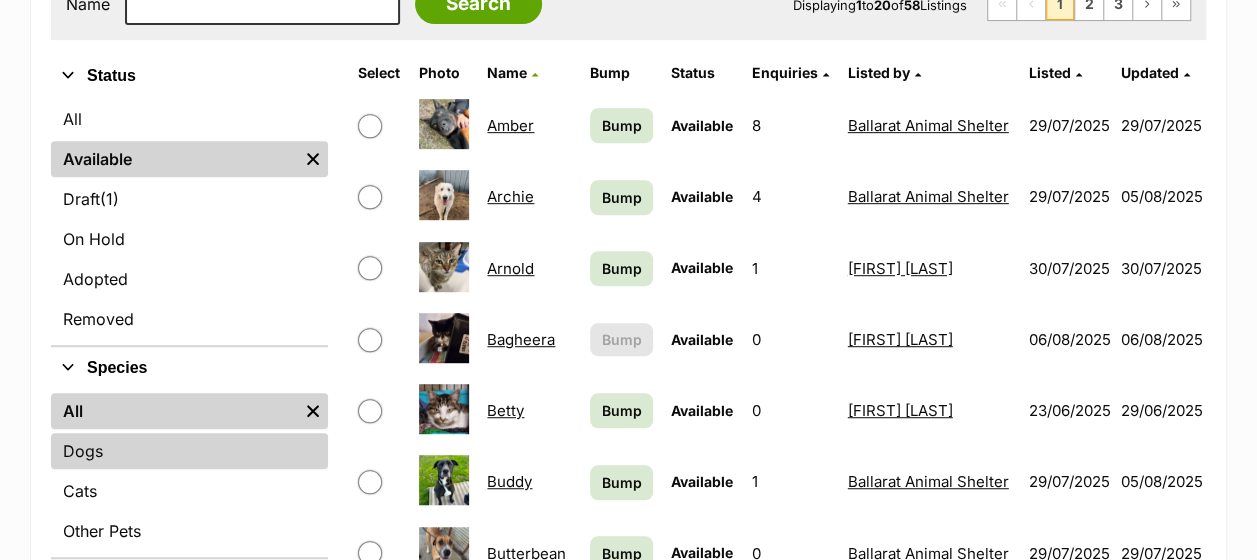 click on "Dogs" at bounding box center (189, 451) 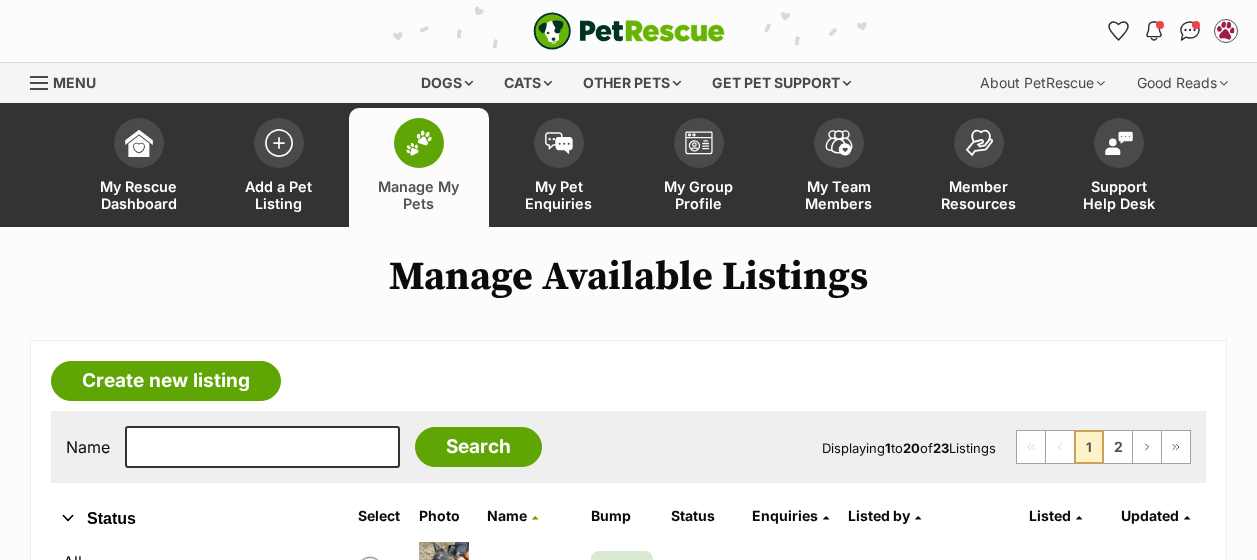 scroll, scrollTop: 0, scrollLeft: 0, axis: both 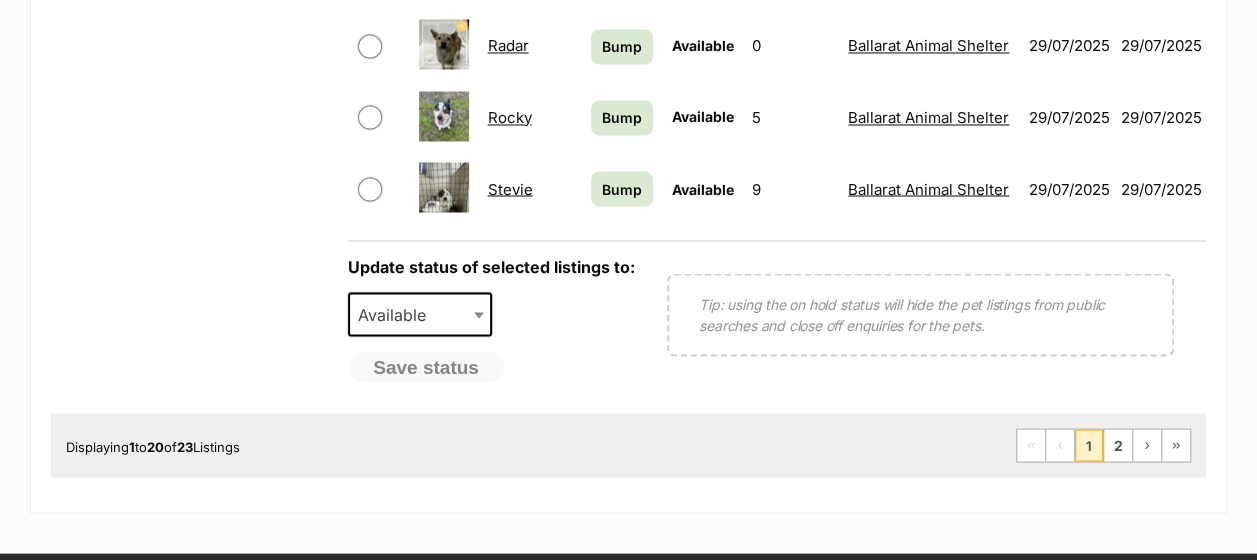 click on "Stevie" at bounding box center [509, 188] 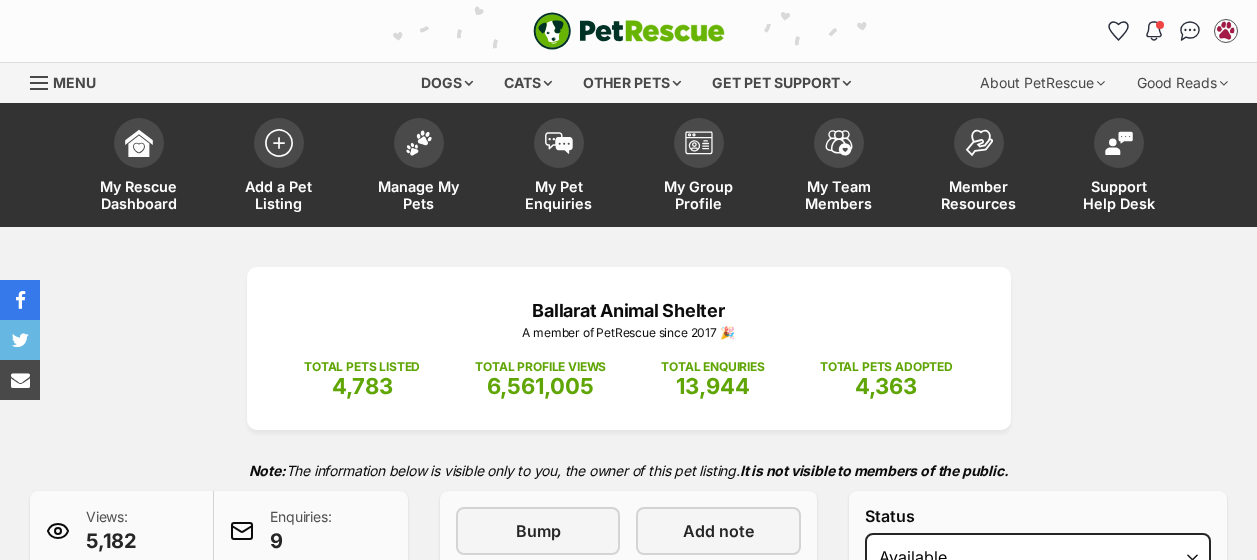 scroll, scrollTop: 522, scrollLeft: 0, axis: vertical 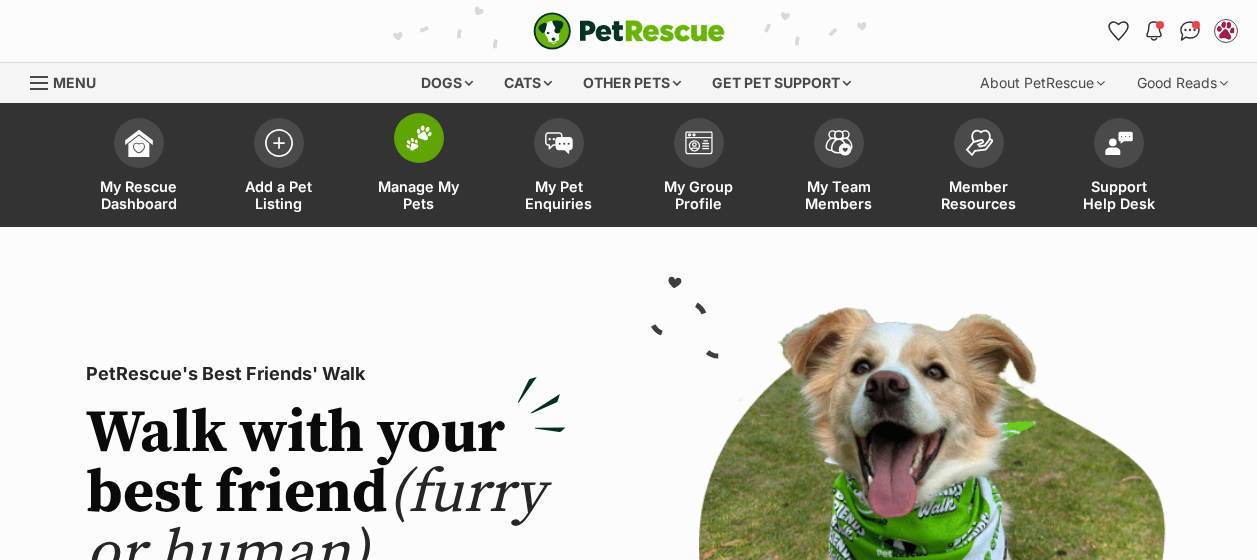 click at bounding box center (419, 138) 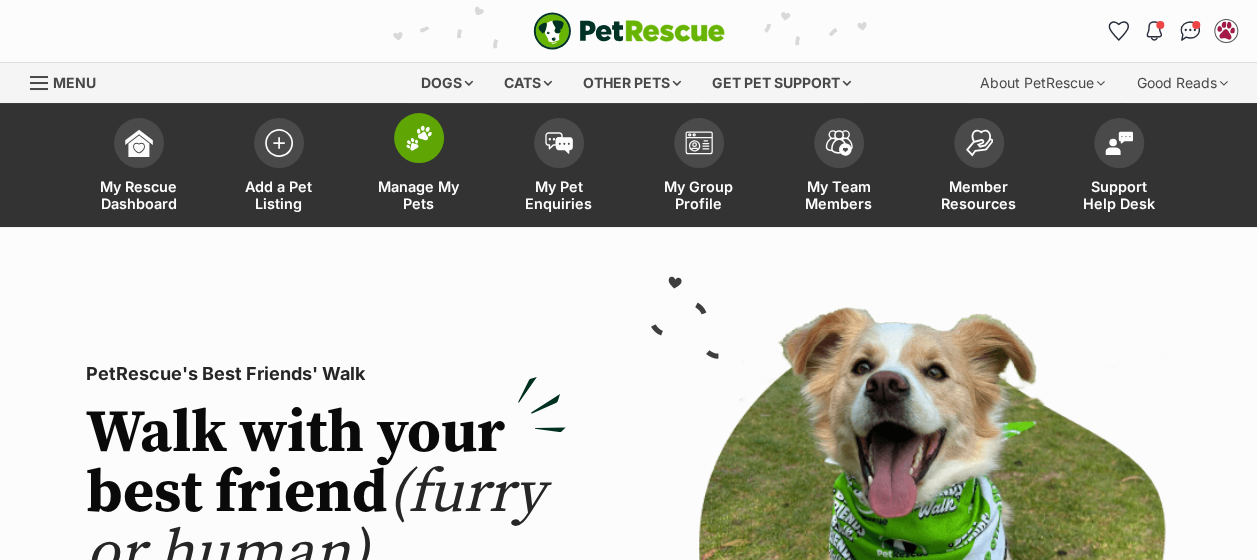 scroll, scrollTop: 0, scrollLeft: 0, axis: both 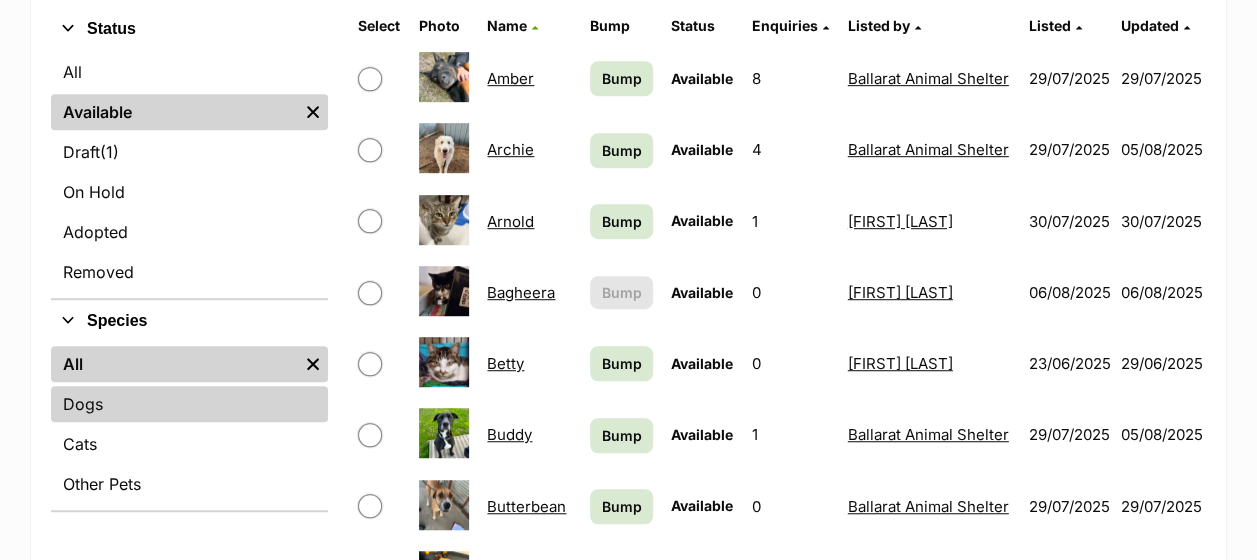 click on "Dogs" at bounding box center [189, 404] 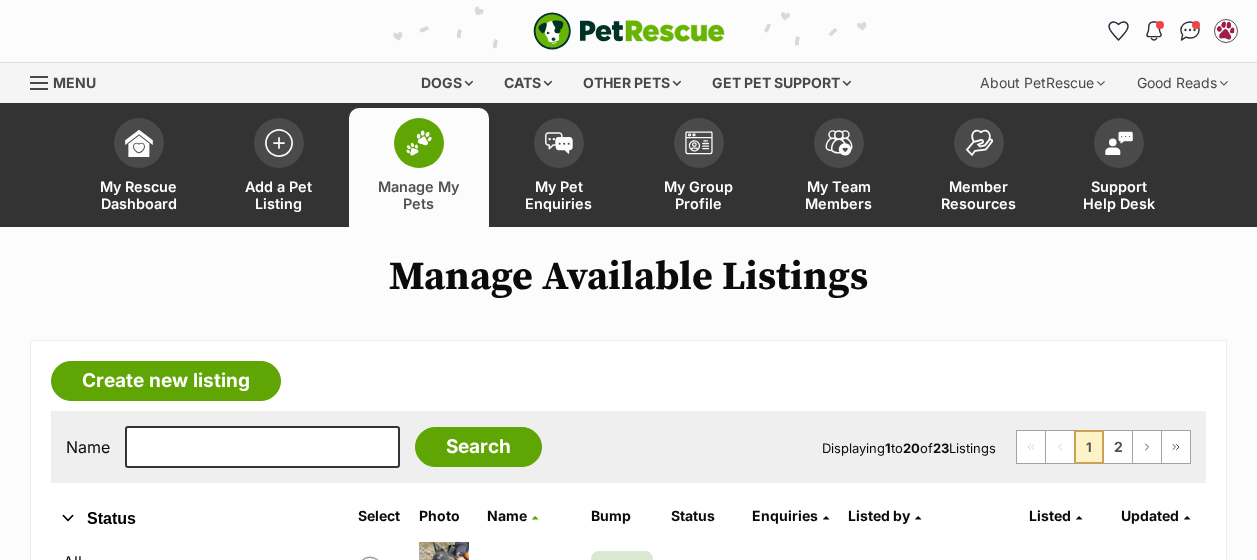 scroll, scrollTop: 0, scrollLeft: 0, axis: both 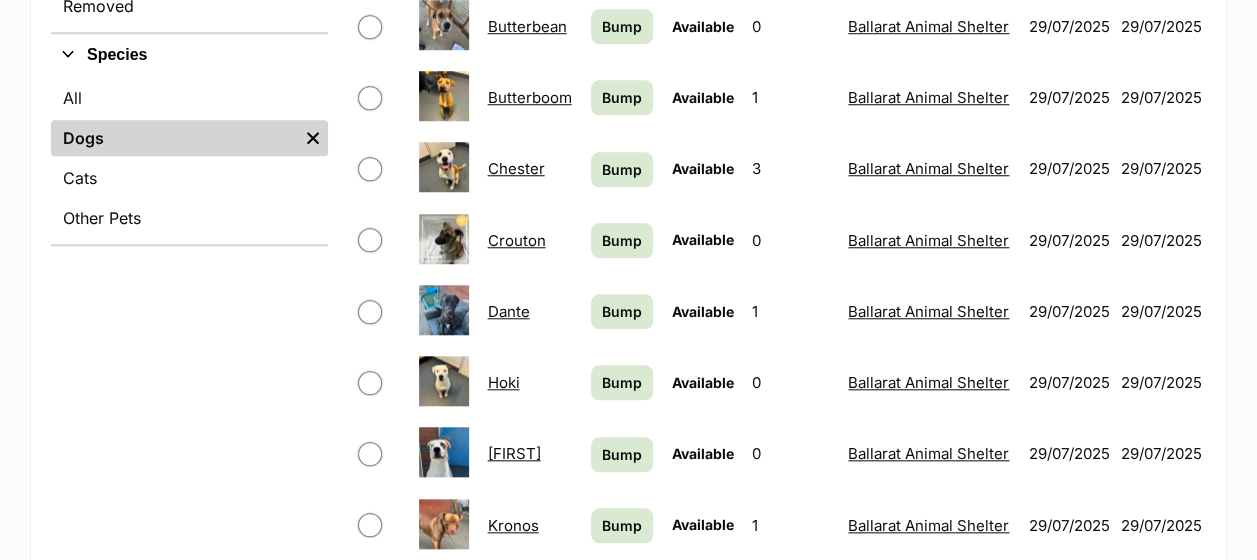 click on "Bump" at bounding box center (622, 382) 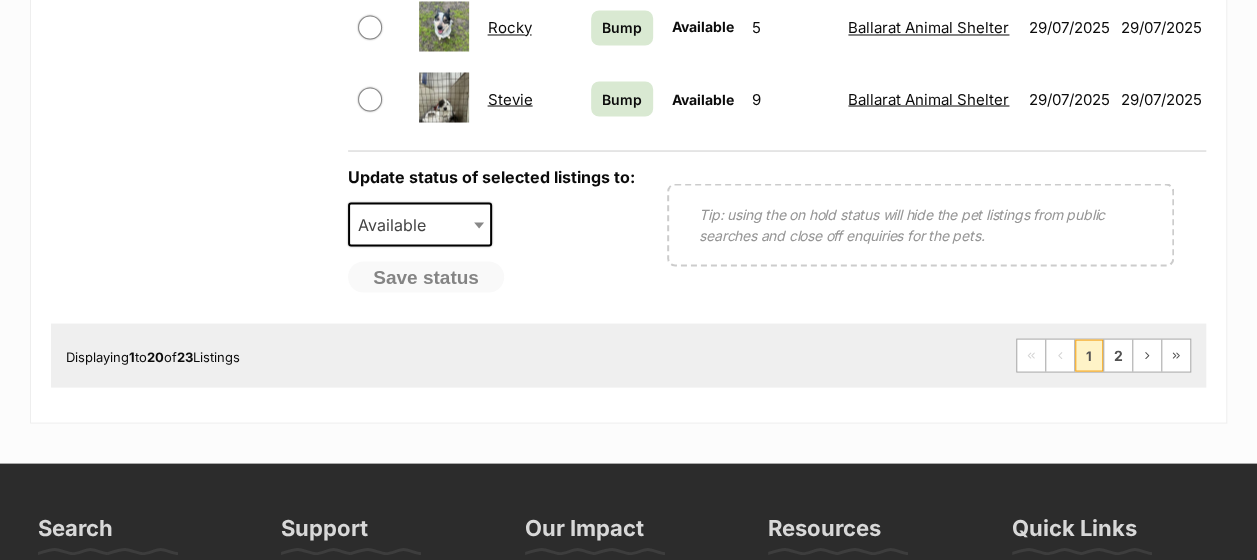 scroll, scrollTop: 1825, scrollLeft: 0, axis: vertical 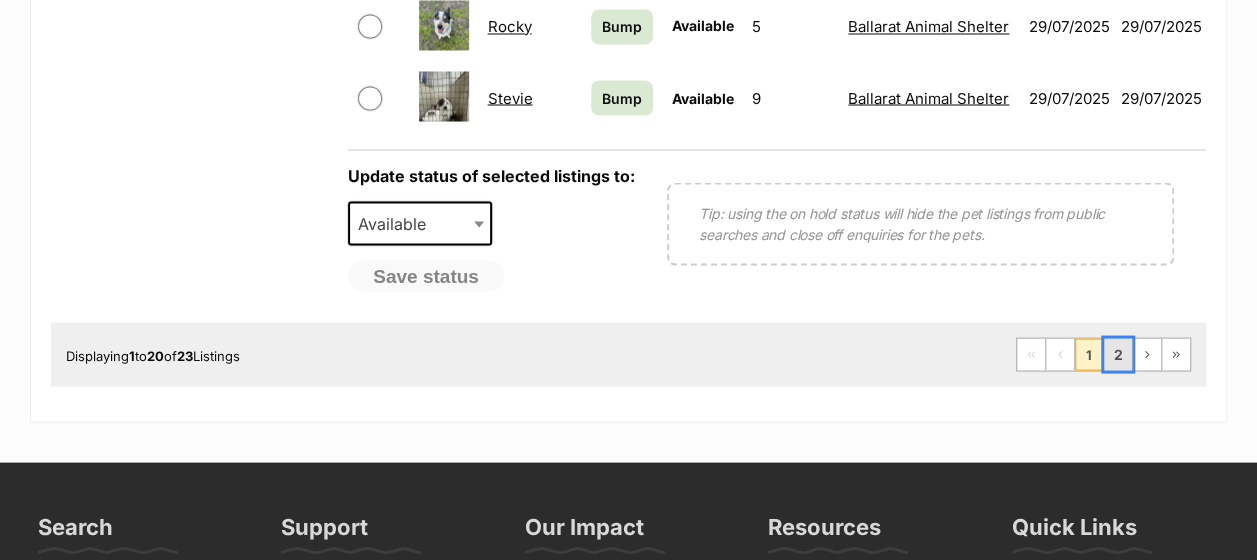 click on "2" at bounding box center [1118, 354] 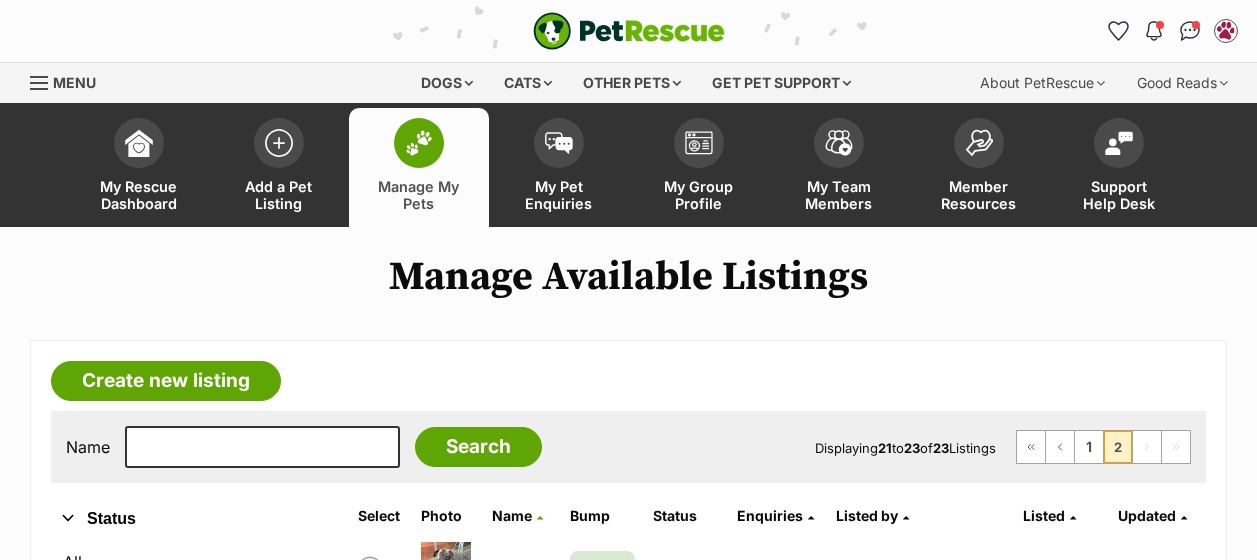 scroll, scrollTop: 0, scrollLeft: 0, axis: both 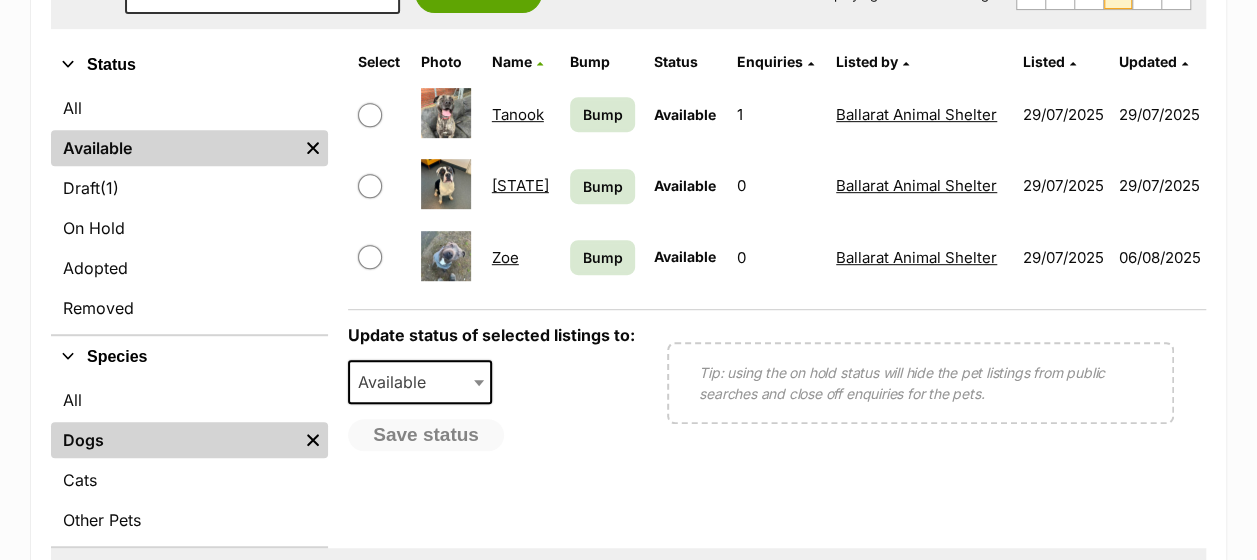 click on "Zoe" at bounding box center [505, 257] 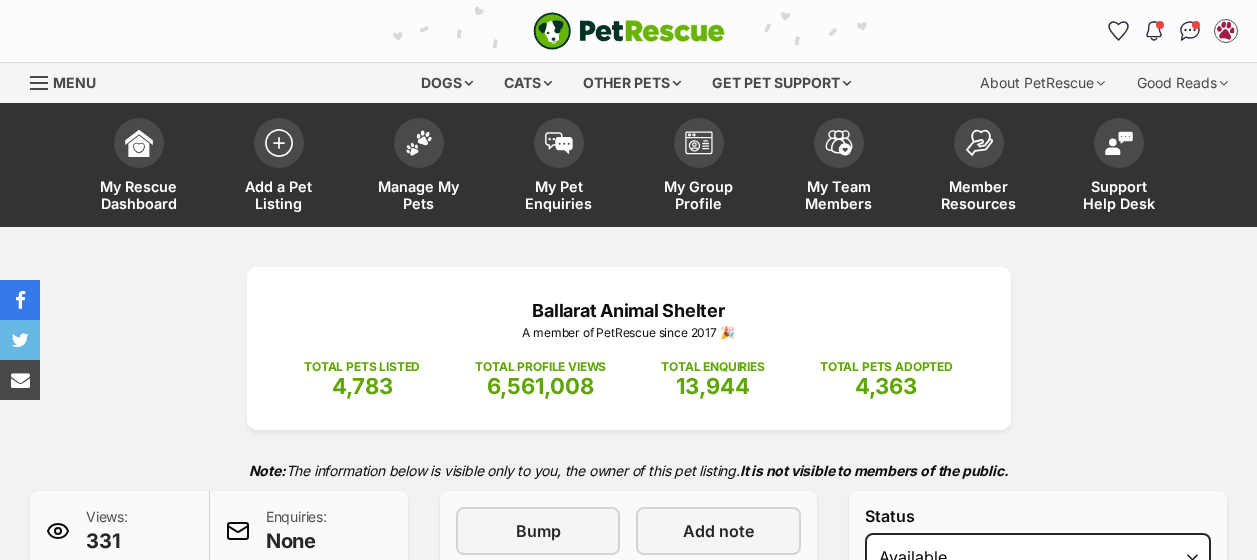 scroll, scrollTop: 0, scrollLeft: 0, axis: both 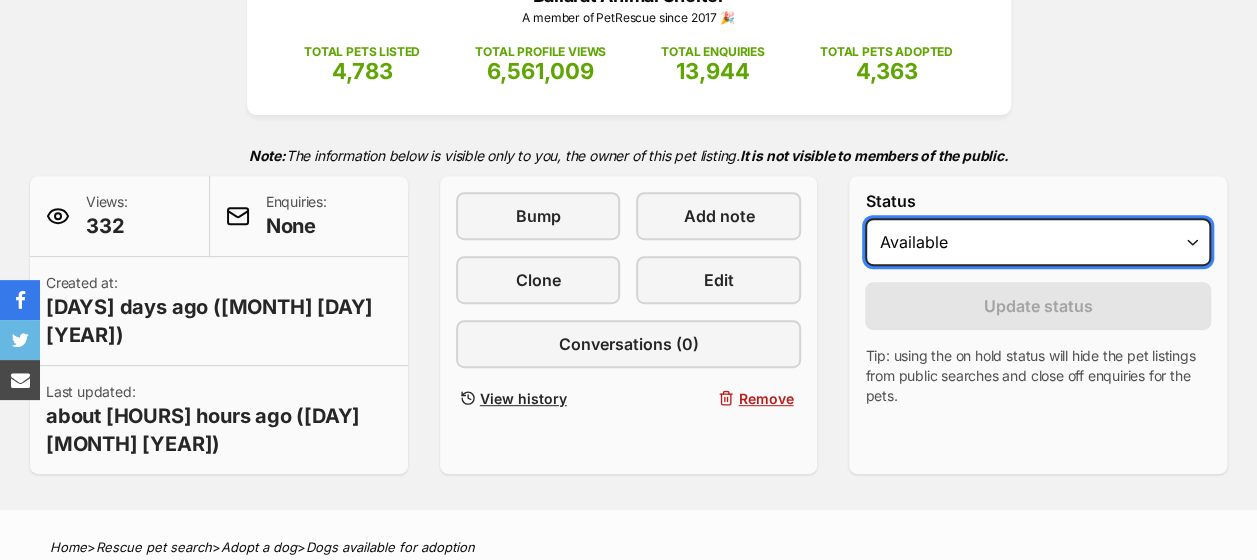 click on "Draft
Available
On hold
Adopted" at bounding box center (1038, 242) 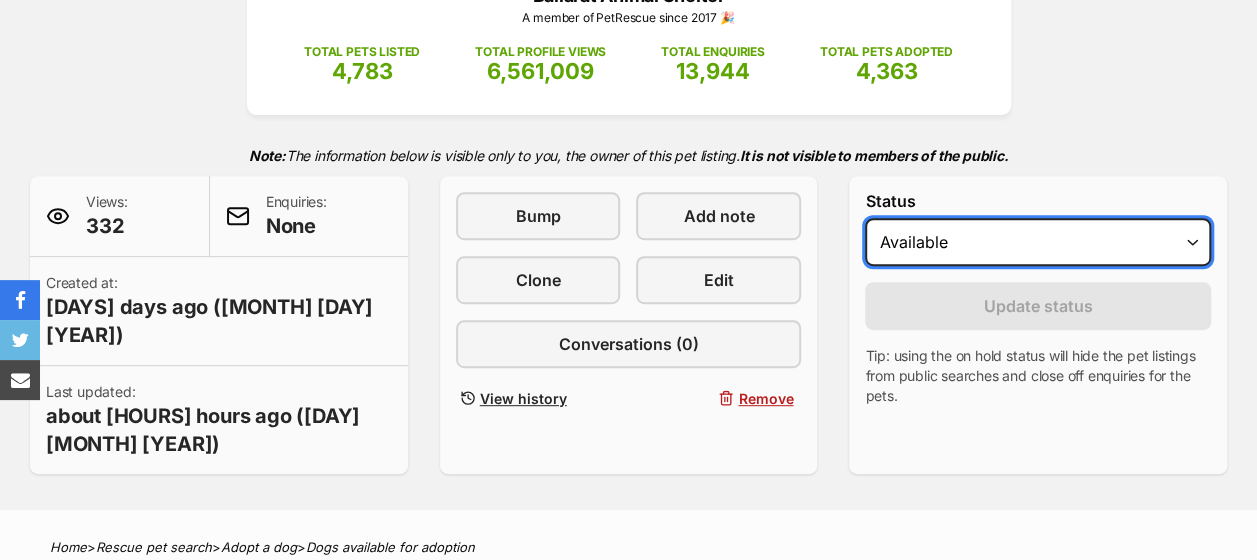 select on "on_hold" 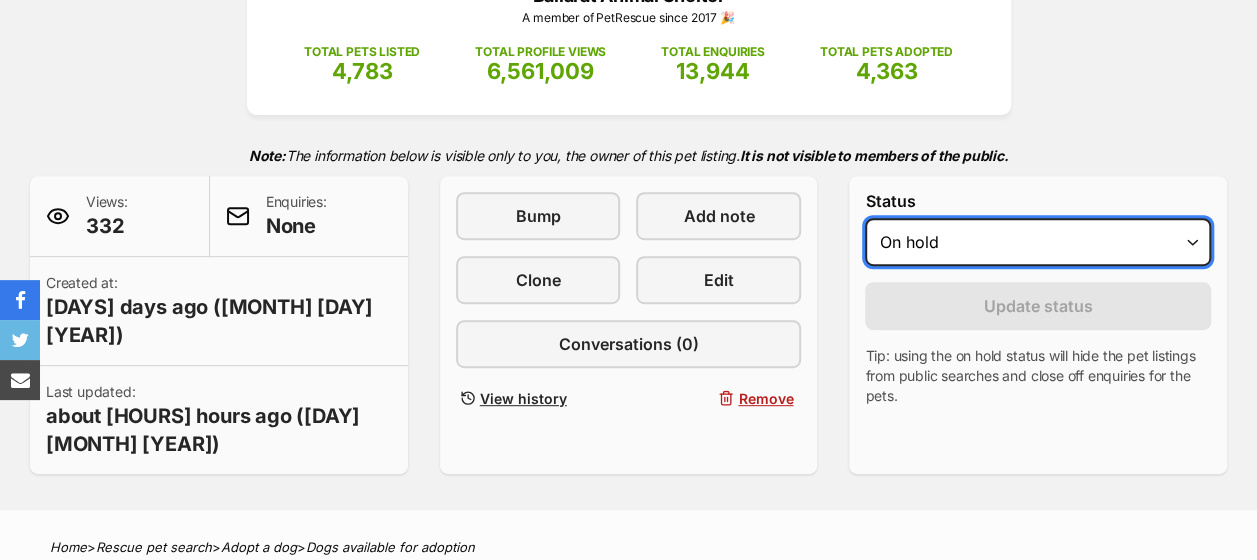 click on "Draft
Available
On hold
Adopted" at bounding box center [1038, 242] 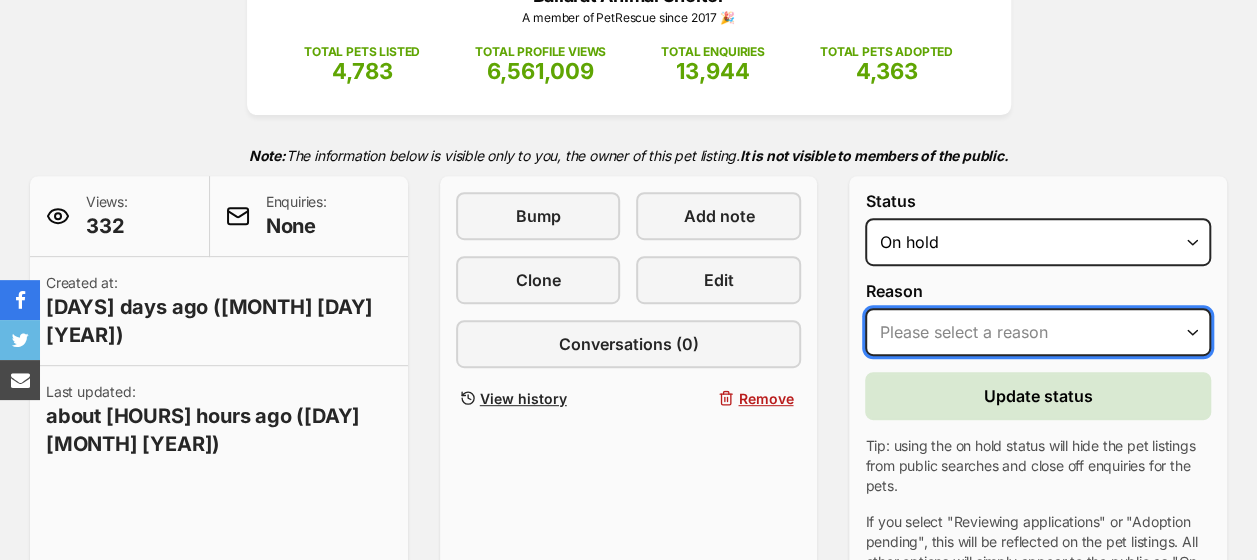 scroll, scrollTop: 0, scrollLeft: 0, axis: both 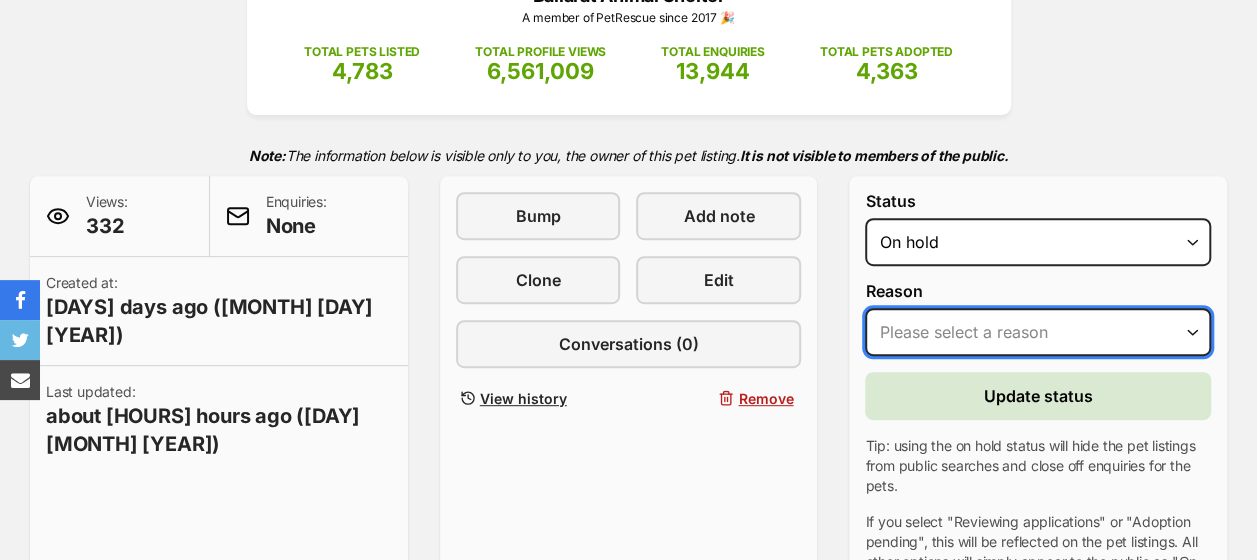 select on "medical" 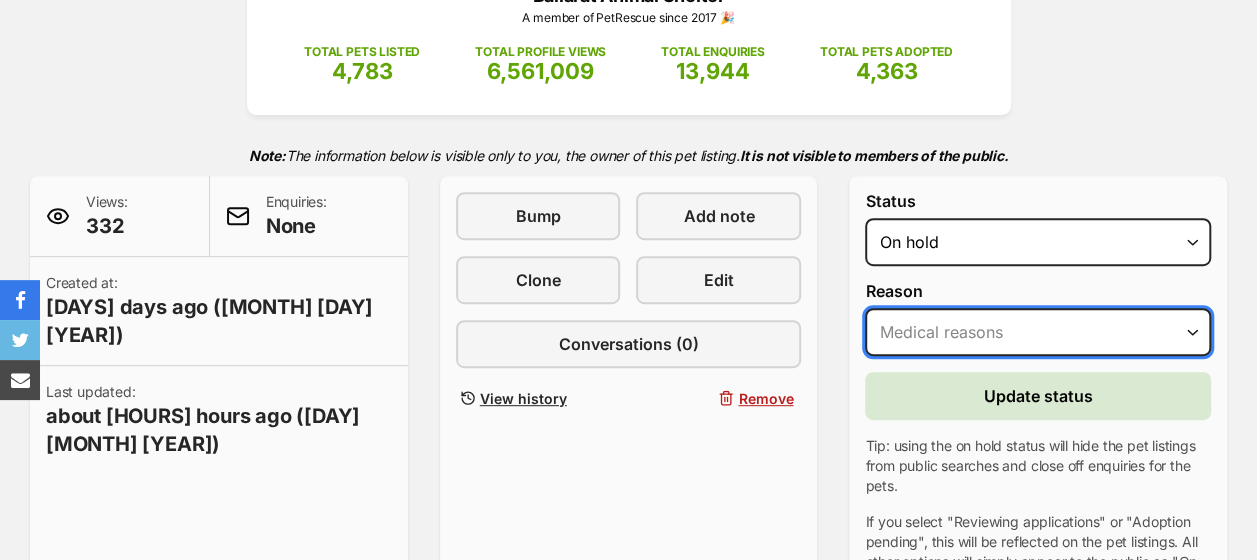 click on "Please select a reason
Medical reasons
Reviewing applications
Adoption pending
Other" at bounding box center (1038, 332) 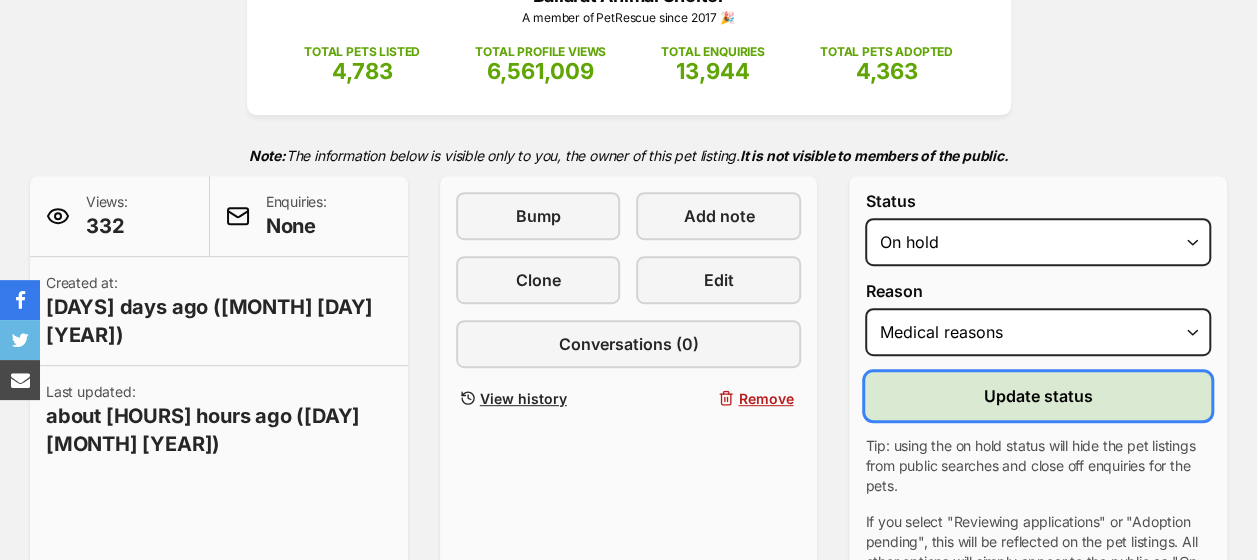 click on "Update status" at bounding box center (1038, 396) 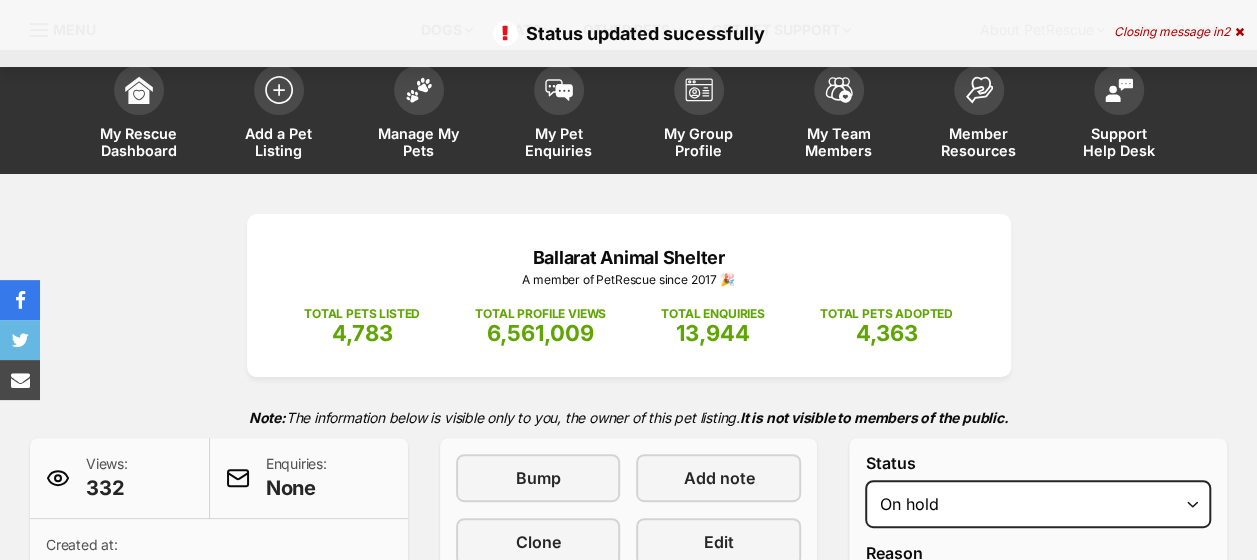 scroll, scrollTop: 0, scrollLeft: 0, axis: both 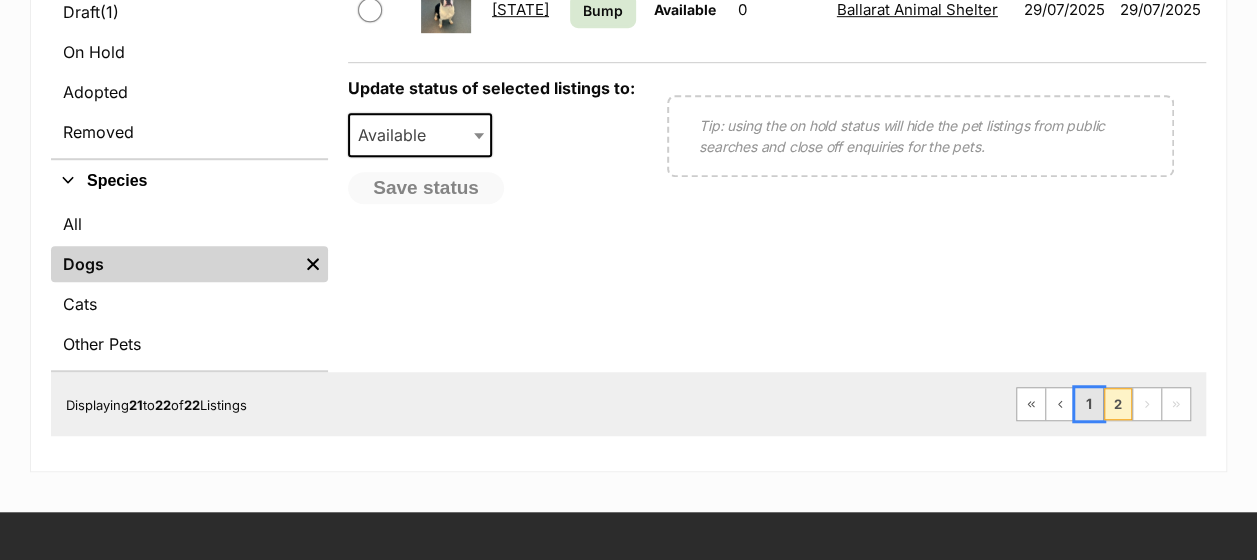 click on "1" at bounding box center [1089, 404] 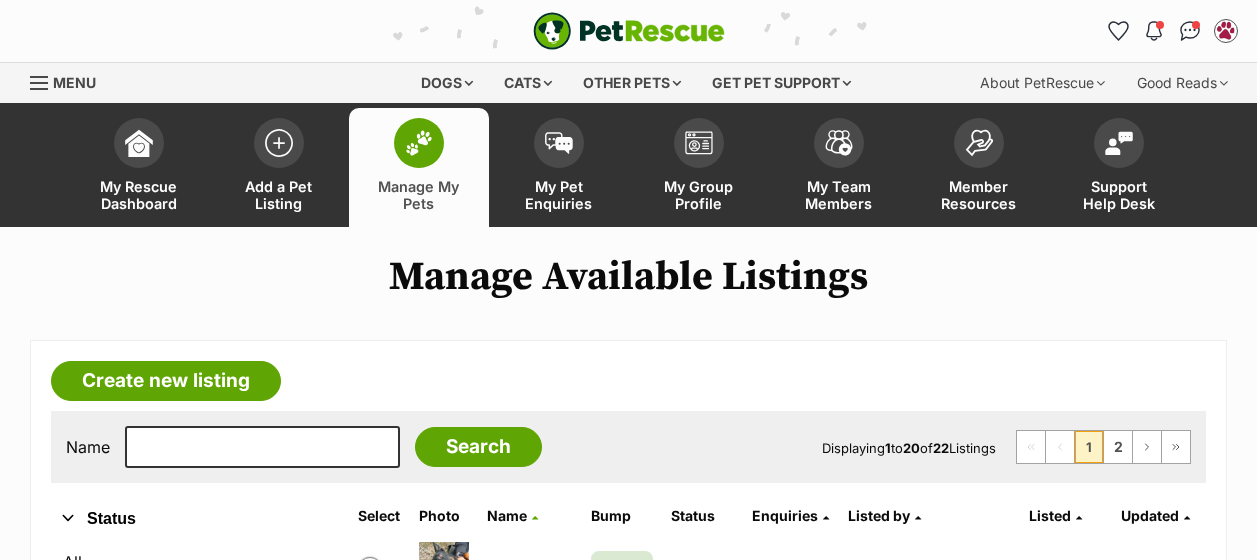 scroll, scrollTop: 0, scrollLeft: 0, axis: both 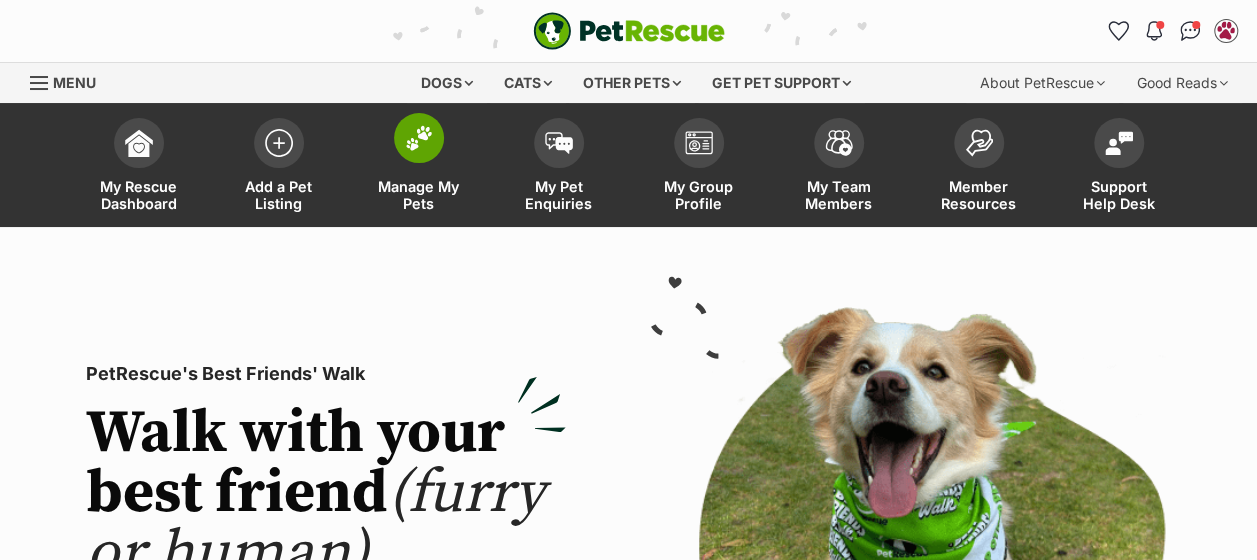click at bounding box center [419, 138] 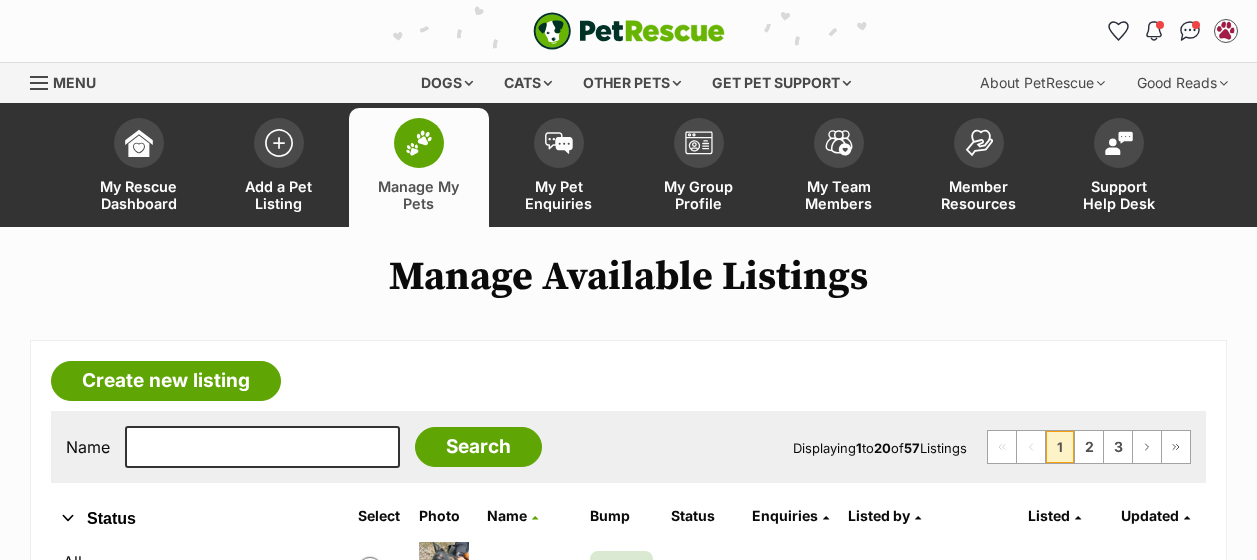 scroll, scrollTop: 0, scrollLeft: 0, axis: both 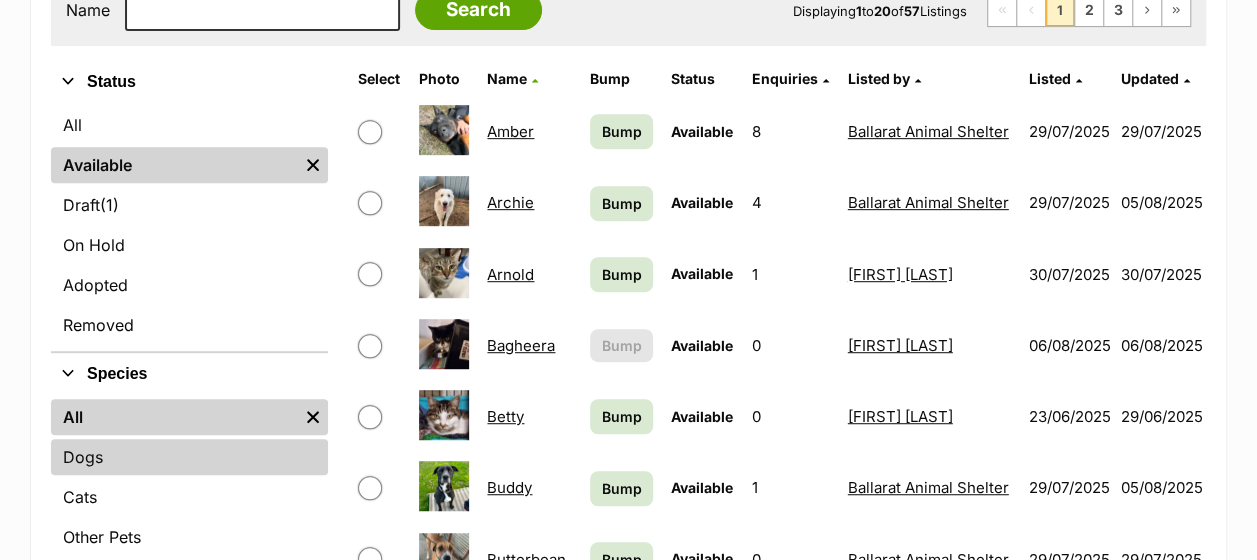 click on "Dogs" at bounding box center [189, 457] 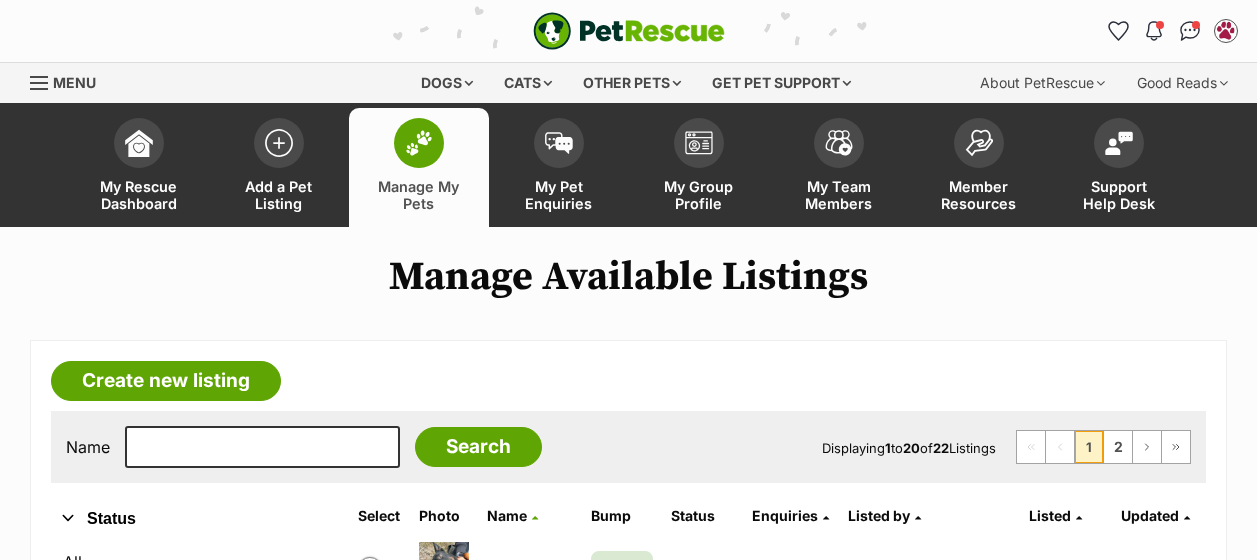 scroll, scrollTop: 0, scrollLeft: 0, axis: both 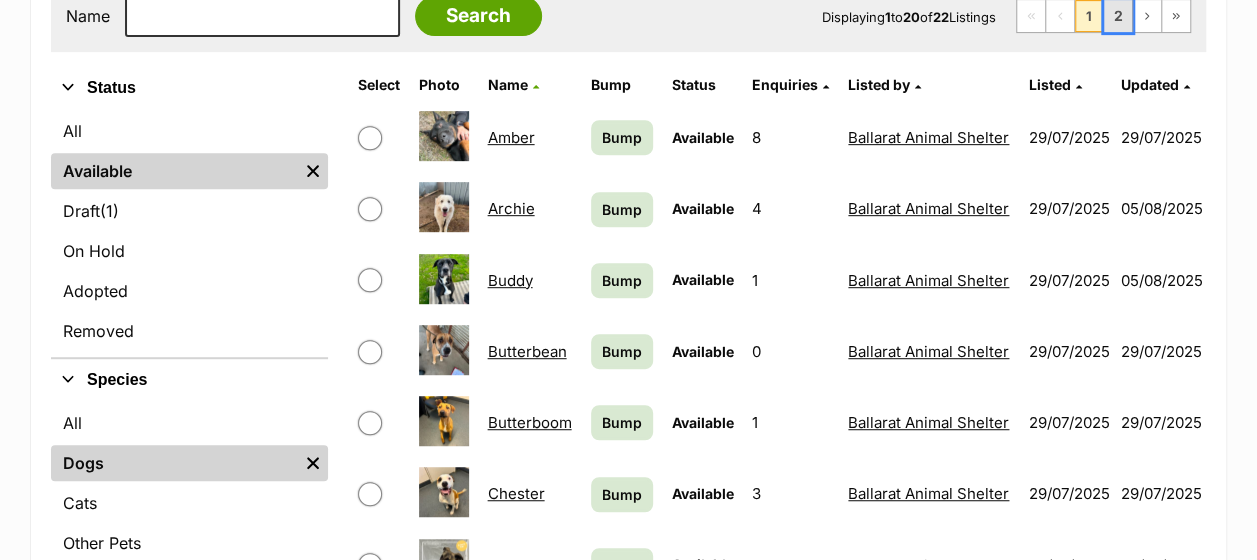 click on "2" at bounding box center (1118, 16) 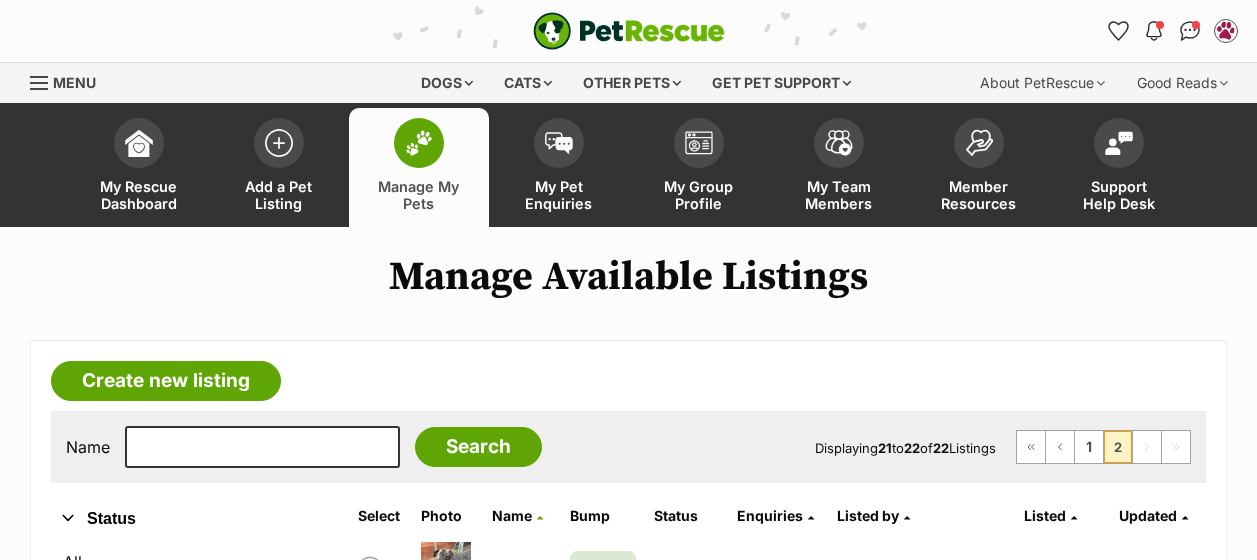 scroll, scrollTop: 346, scrollLeft: 0, axis: vertical 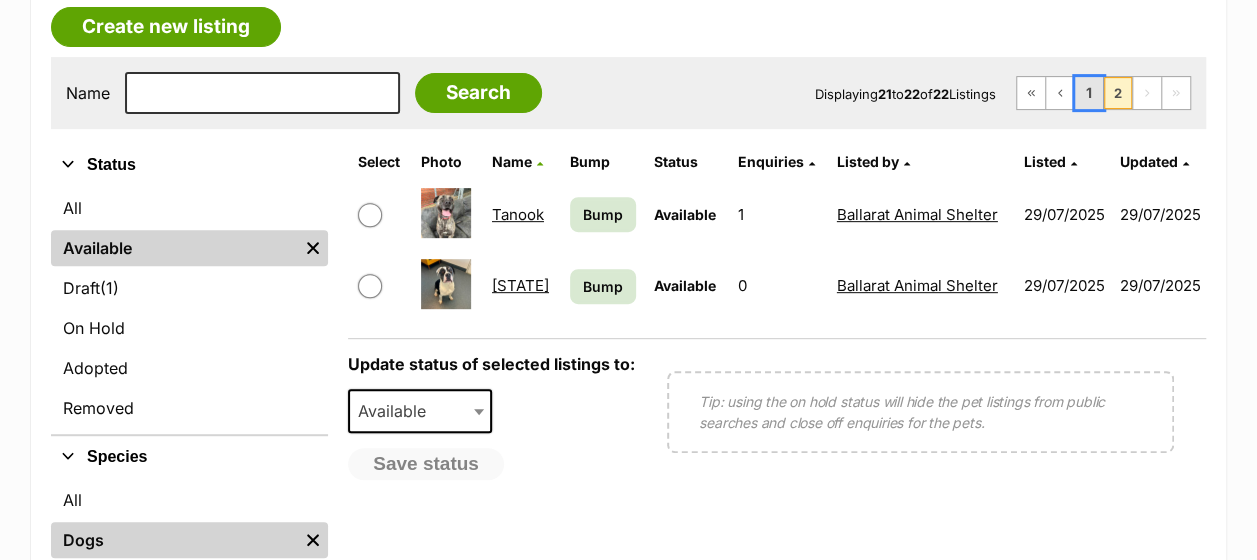 click on "1" at bounding box center [1089, 93] 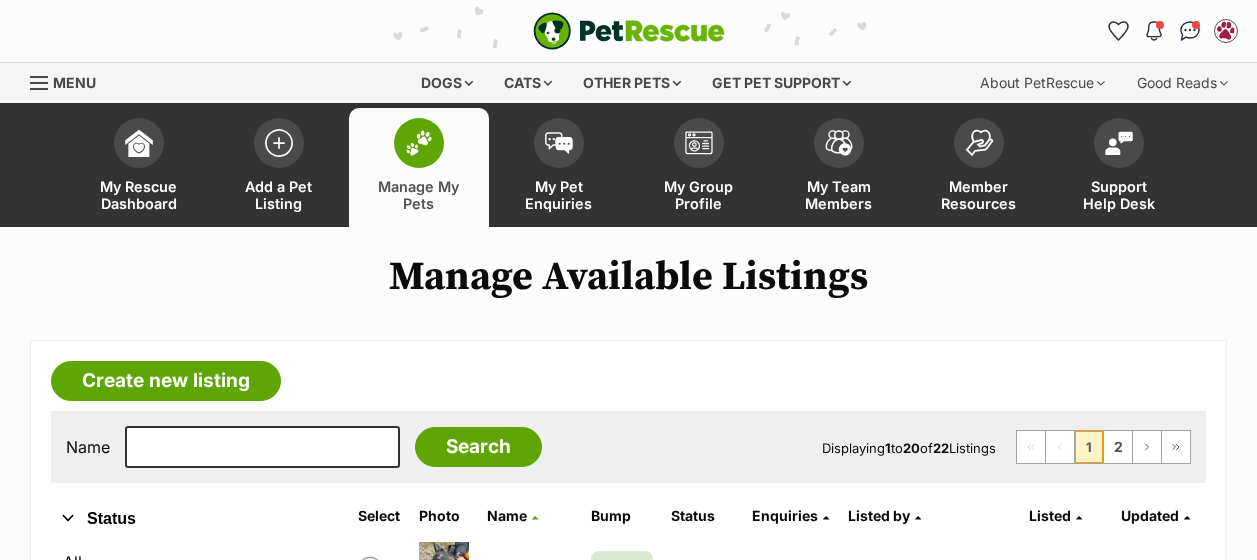 scroll, scrollTop: 324, scrollLeft: 0, axis: vertical 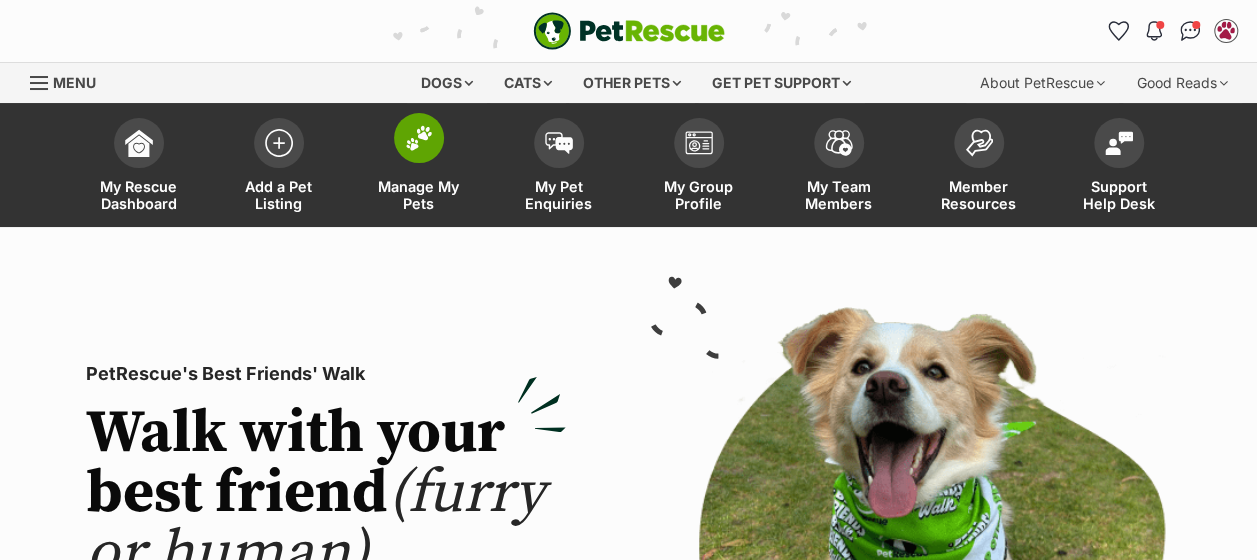 drag, startPoint x: 0, startPoint y: 0, endPoint x: 428, endPoint y: 166, distance: 459.06427 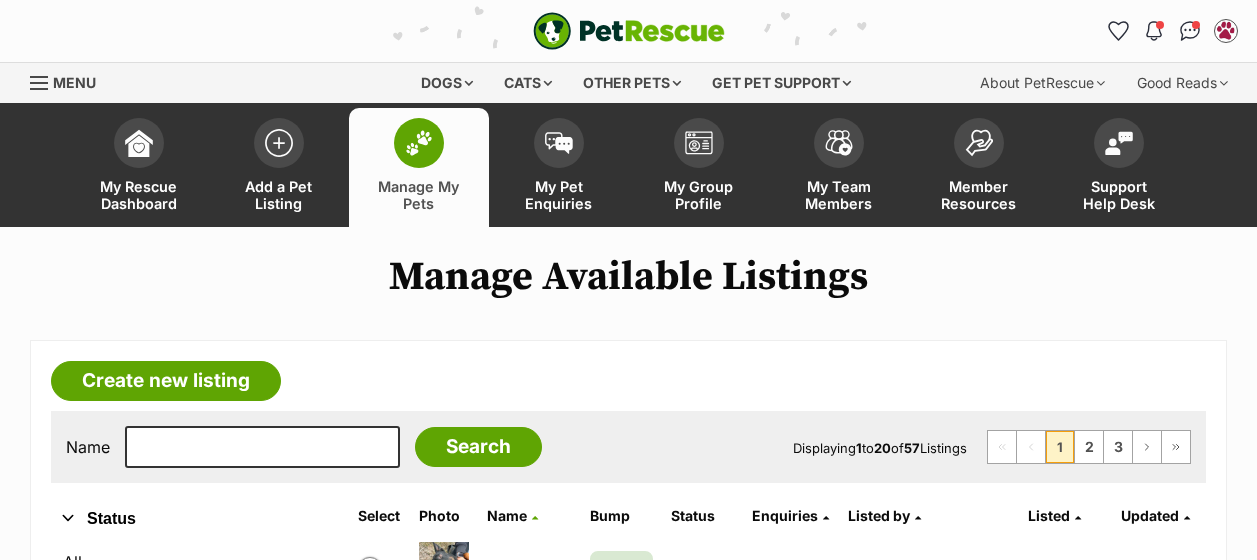 scroll, scrollTop: 0, scrollLeft: 0, axis: both 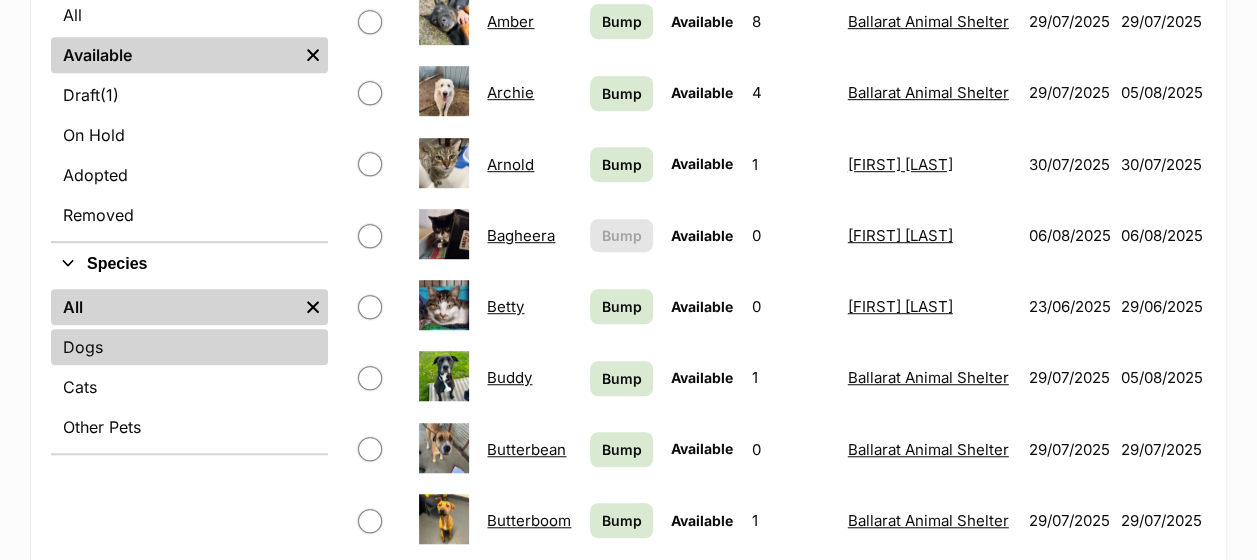 click on "Dogs" at bounding box center (189, 347) 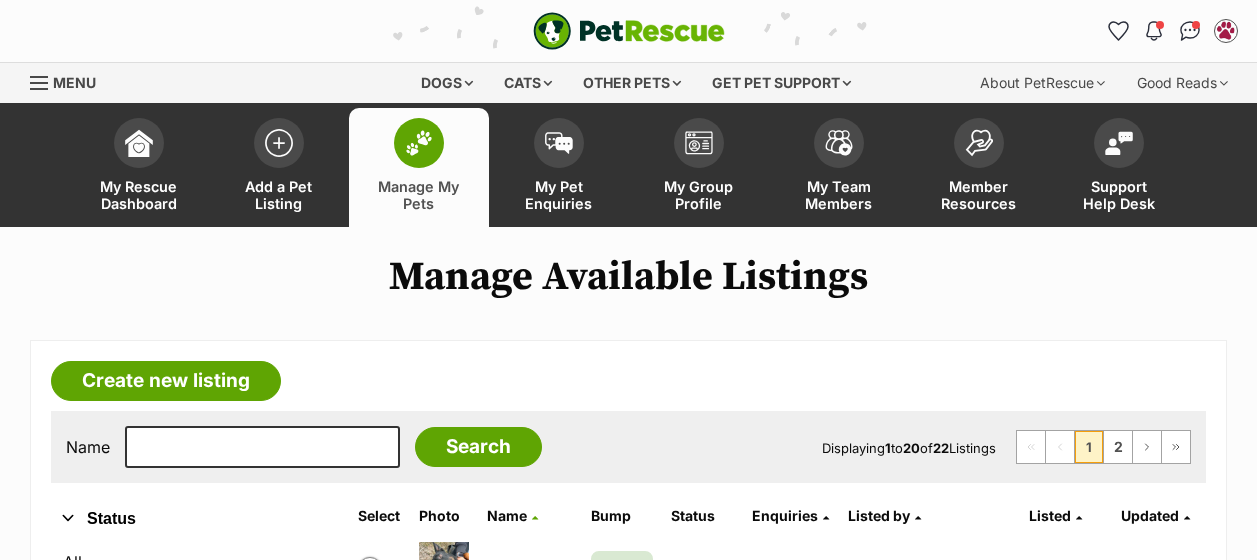 scroll, scrollTop: 0, scrollLeft: 0, axis: both 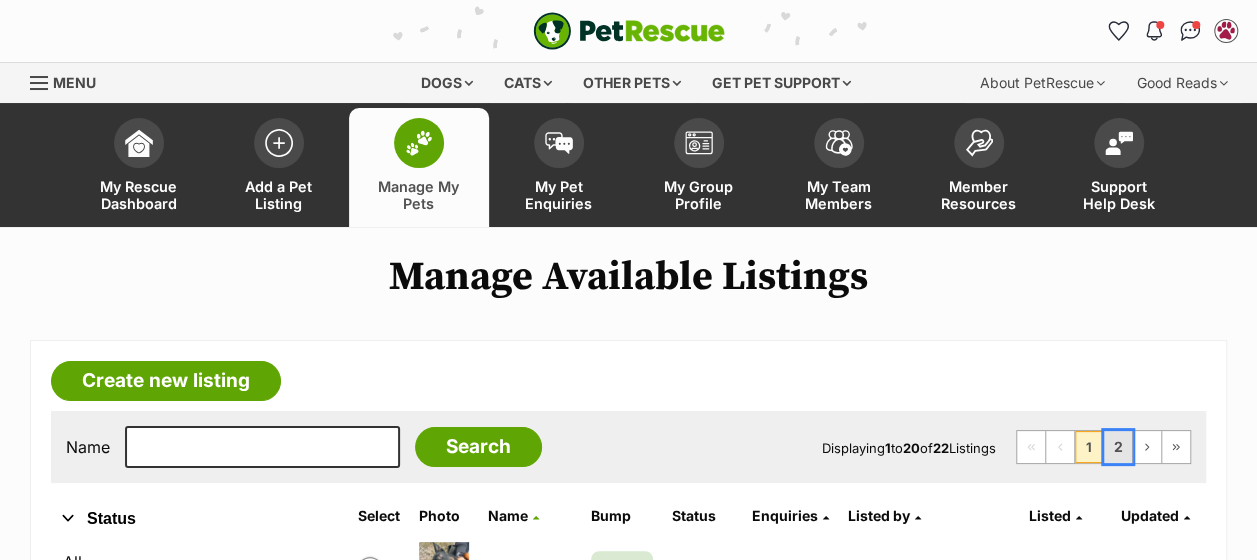 click on "2" at bounding box center [1118, 447] 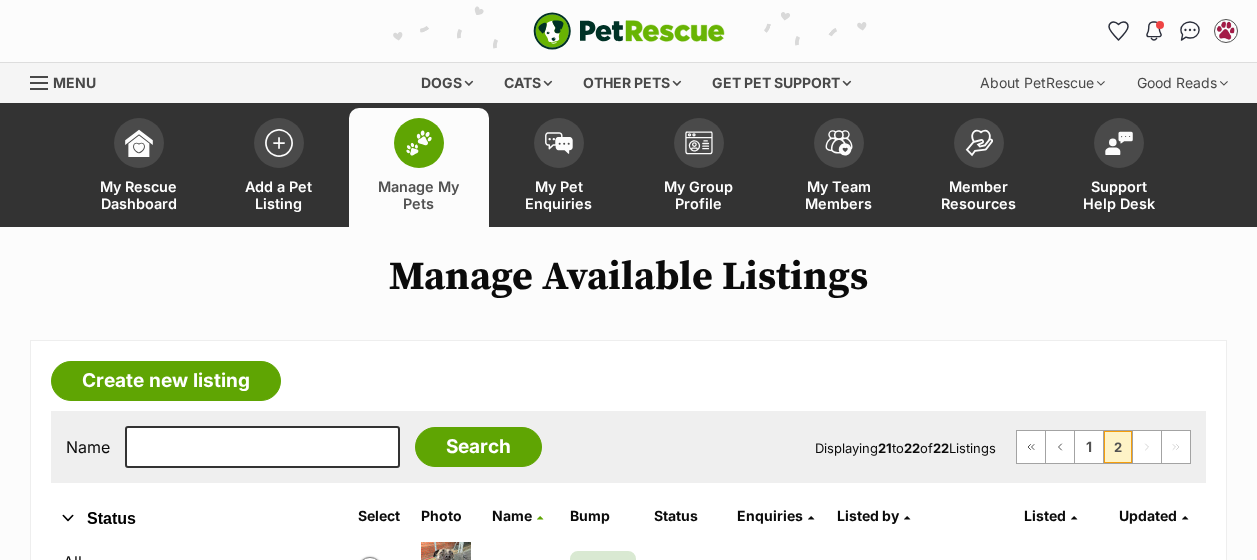 scroll, scrollTop: 285, scrollLeft: 0, axis: vertical 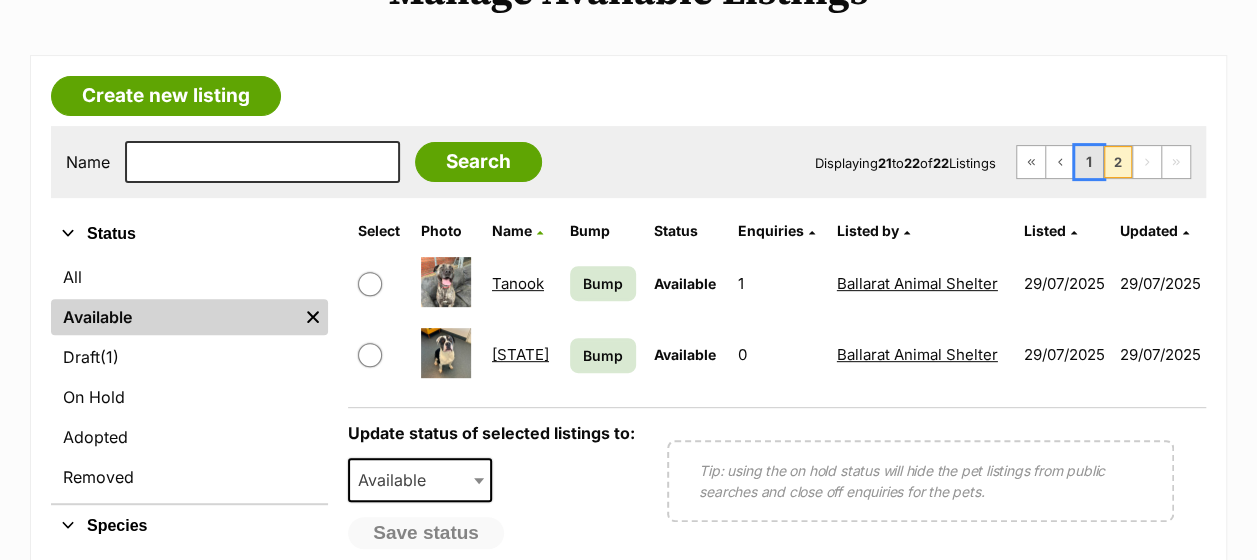 click on "1" at bounding box center [1089, 162] 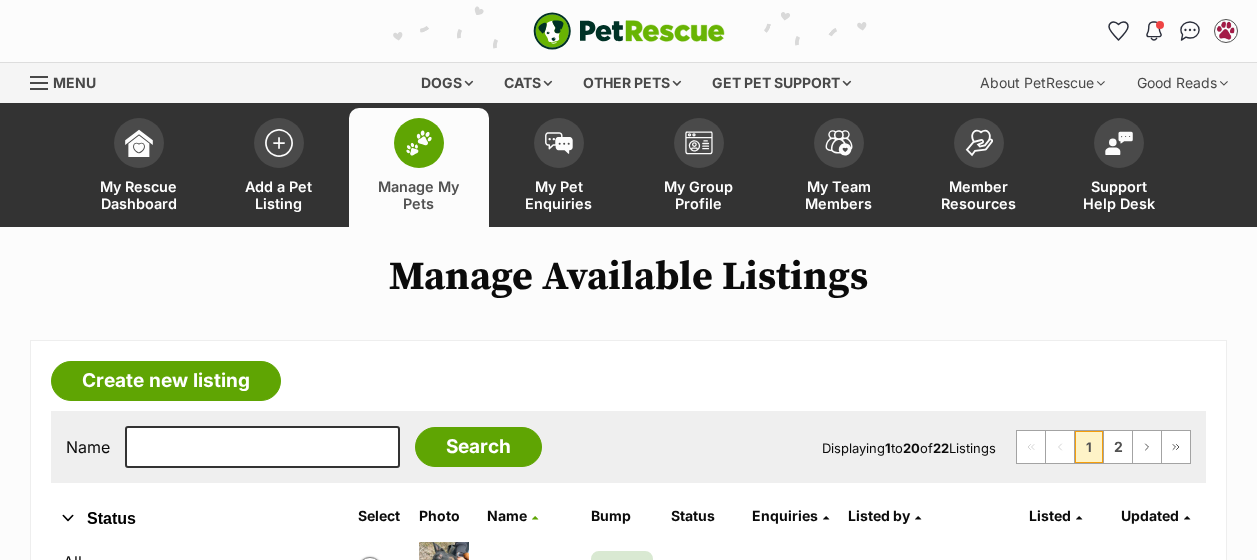 scroll, scrollTop: 616, scrollLeft: 0, axis: vertical 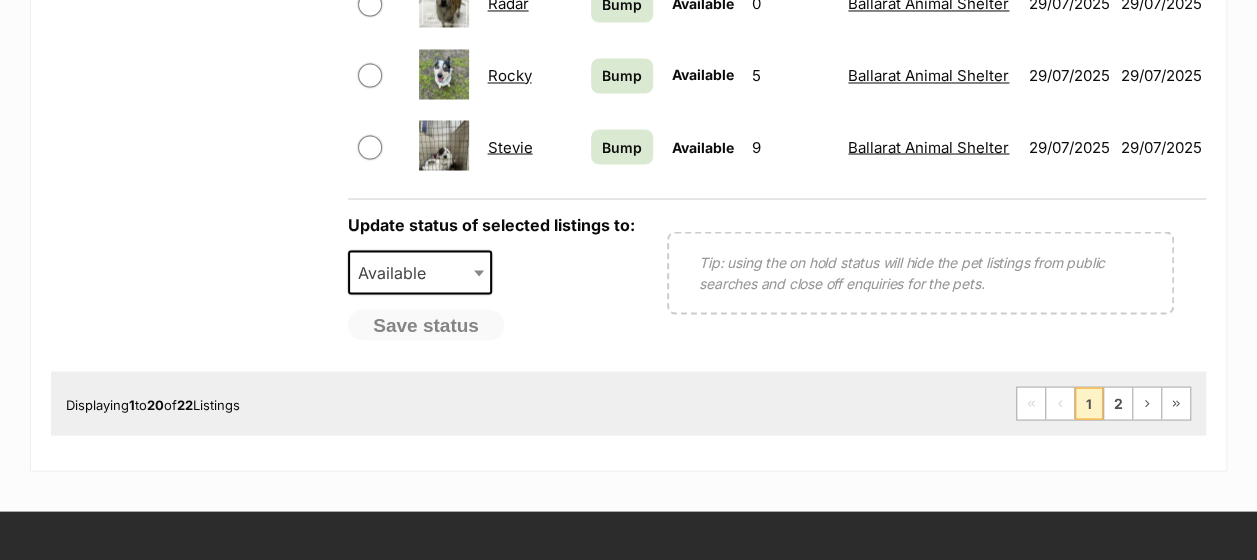 click on "Stevie" at bounding box center (509, 146) 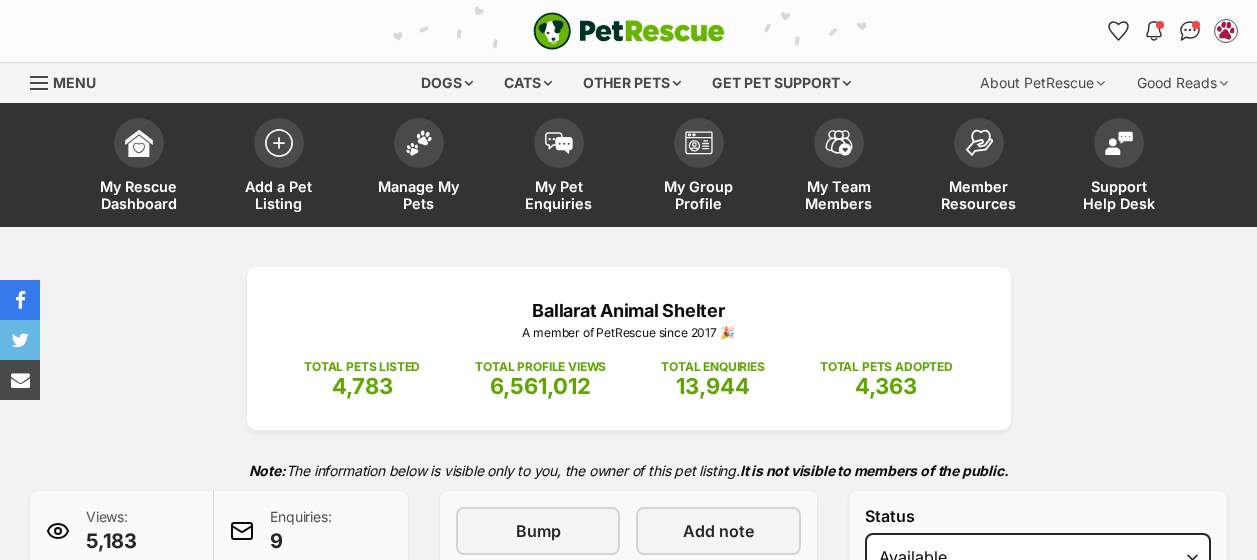 scroll, scrollTop: 0, scrollLeft: 0, axis: both 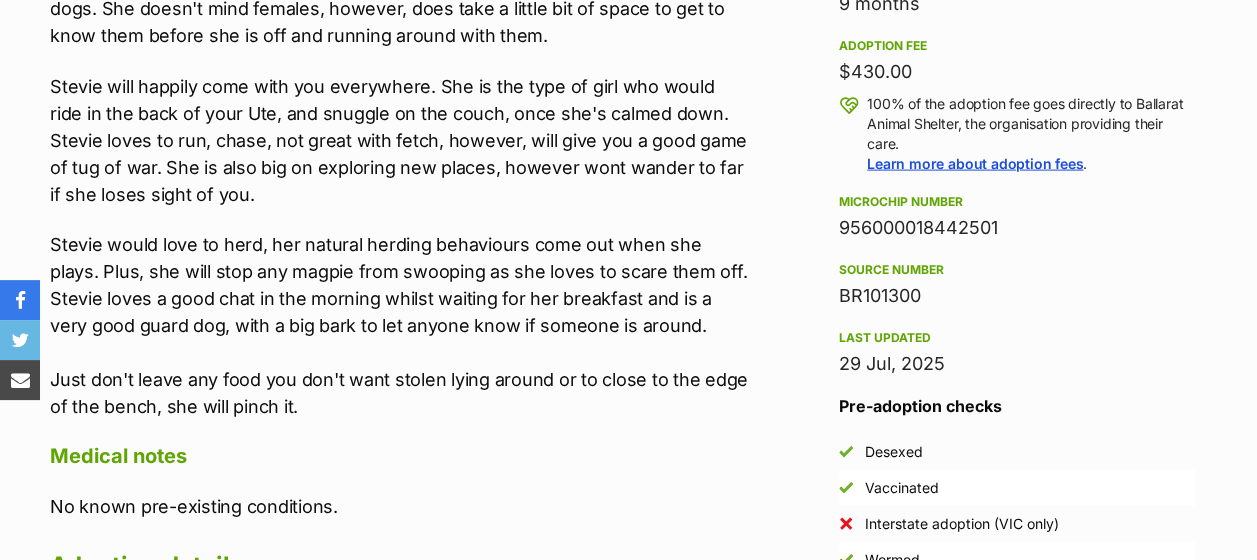 drag, startPoint x: 1008, startPoint y: 224, endPoint x: 842, endPoint y: 229, distance: 166.07529 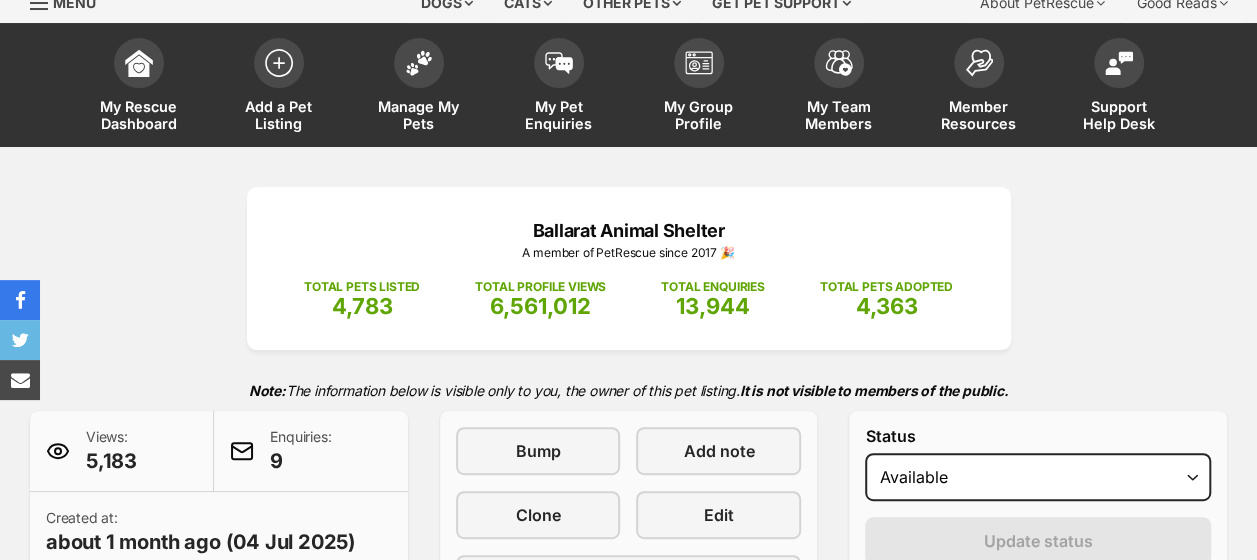 scroll, scrollTop: 0, scrollLeft: 0, axis: both 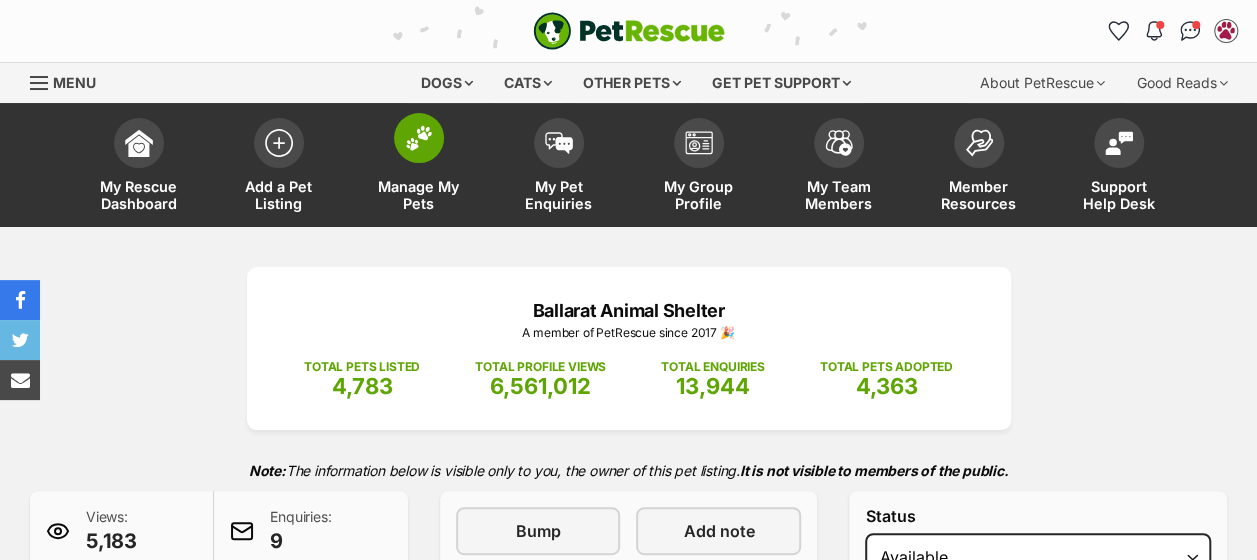 click at bounding box center (419, 138) 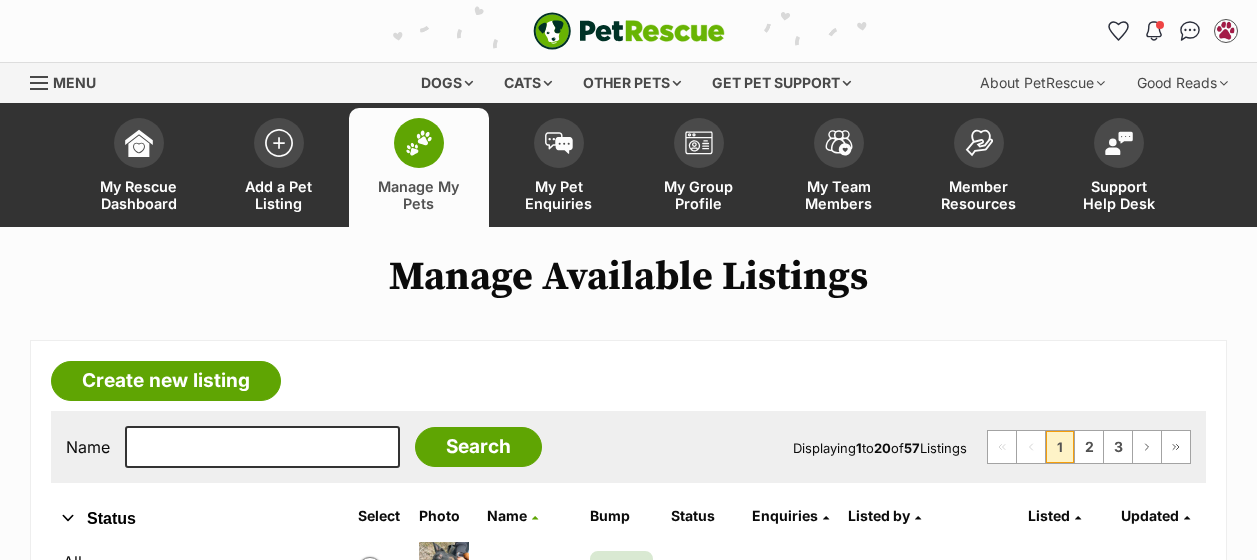 scroll, scrollTop: 0, scrollLeft: 0, axis: both 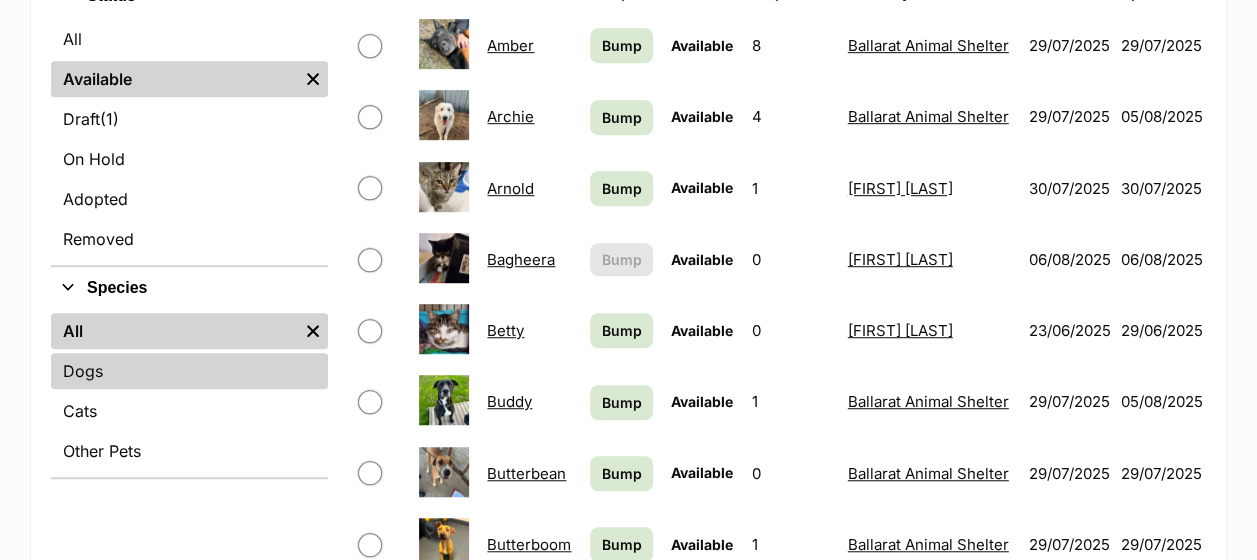 click on "Dogs" at bounding box center (189, 371) 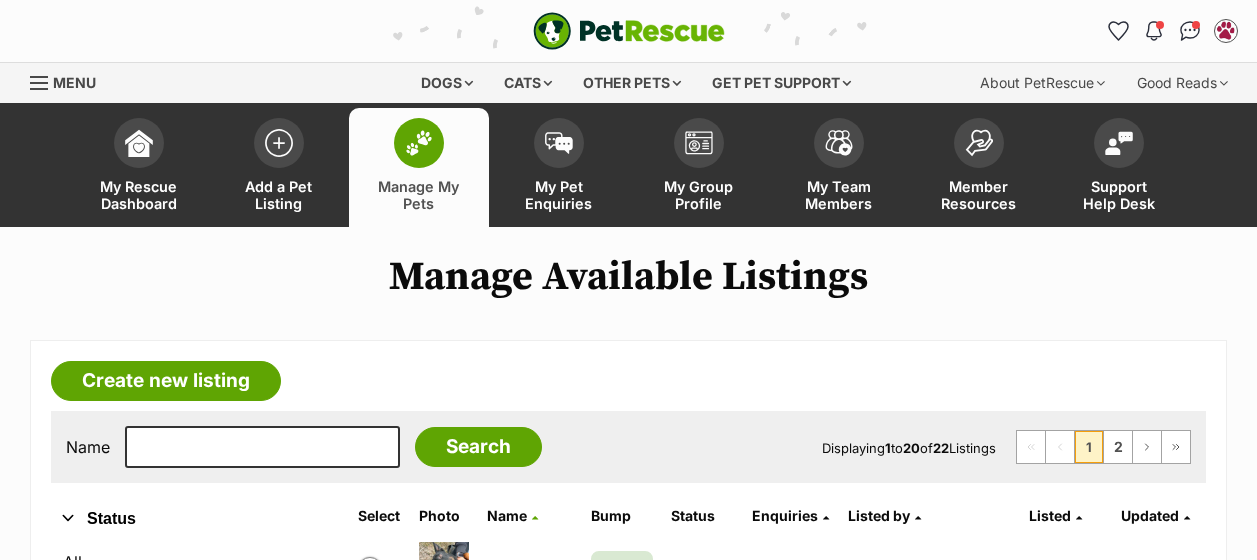 scroll, scrollTop: 0, scrollLeft: 0, axis: both 